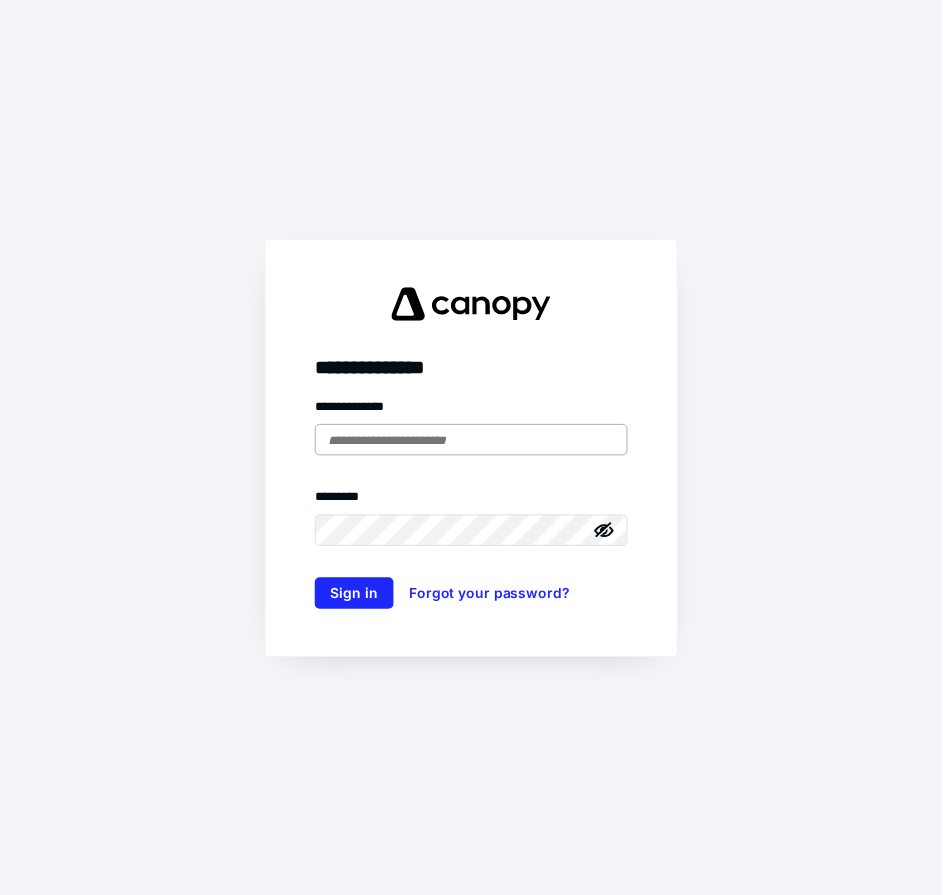 scroll, scrollTop: 0, scrollLeft: 0, axis: both 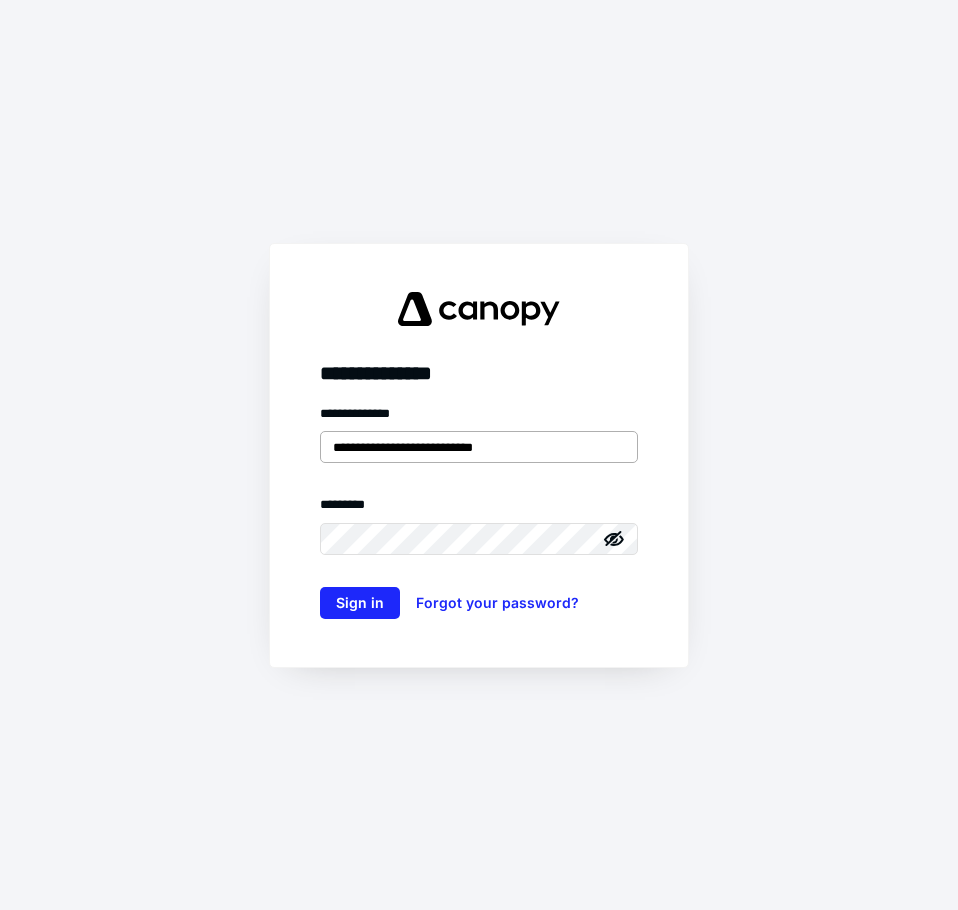 click on "**********" at bounding box center (479, 447) 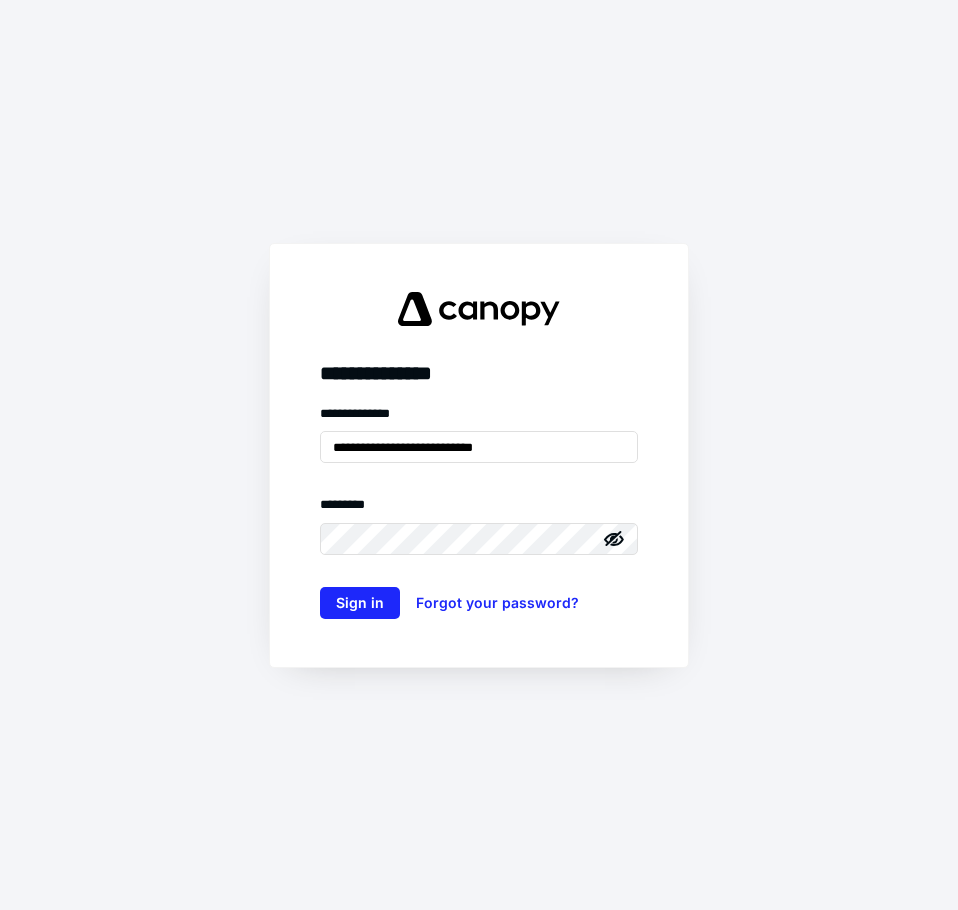 drag, startPoint x: 554, startPoint y: 456, endPoint x: 170, endPoint y: 521, distance: 389.46246 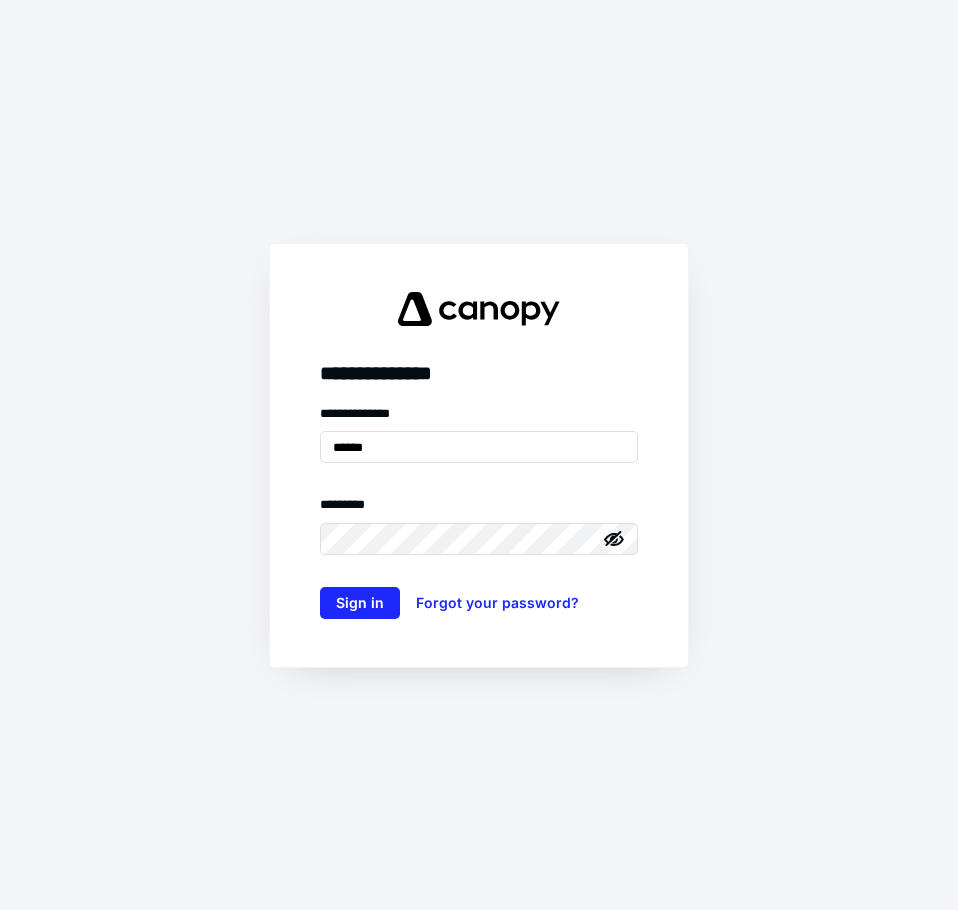 type on "**********" 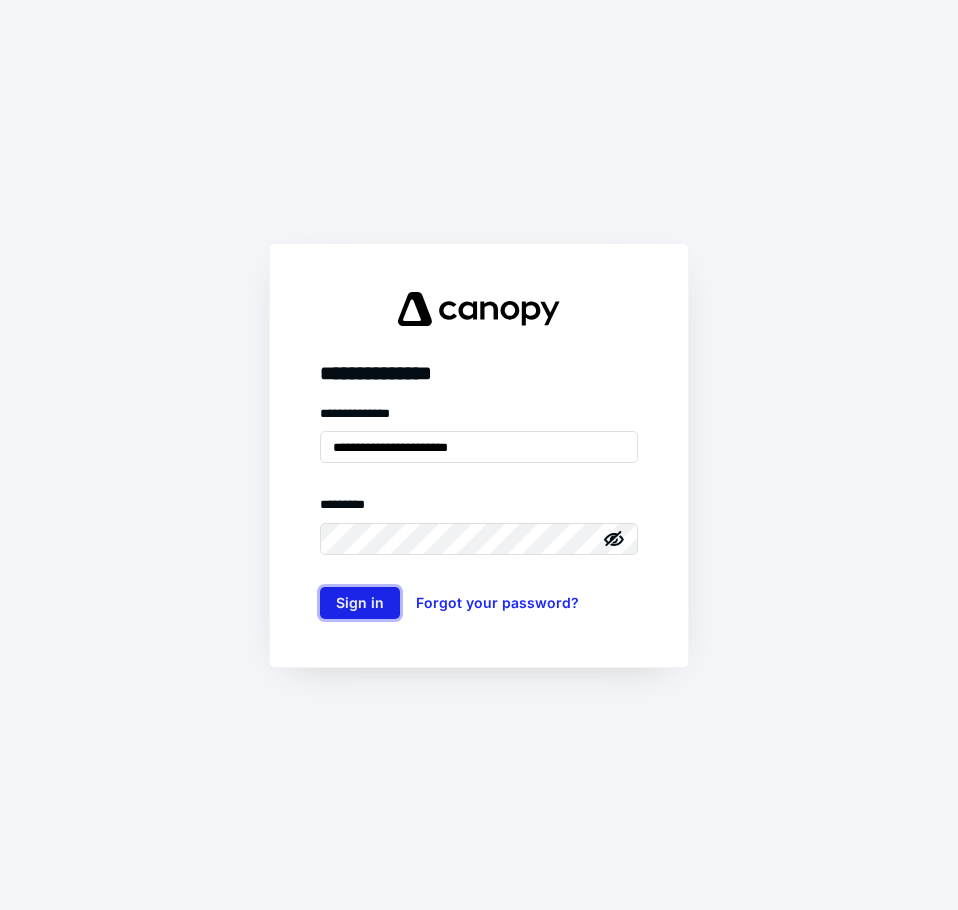click on "Sign in" at bounding box center (360, 603) 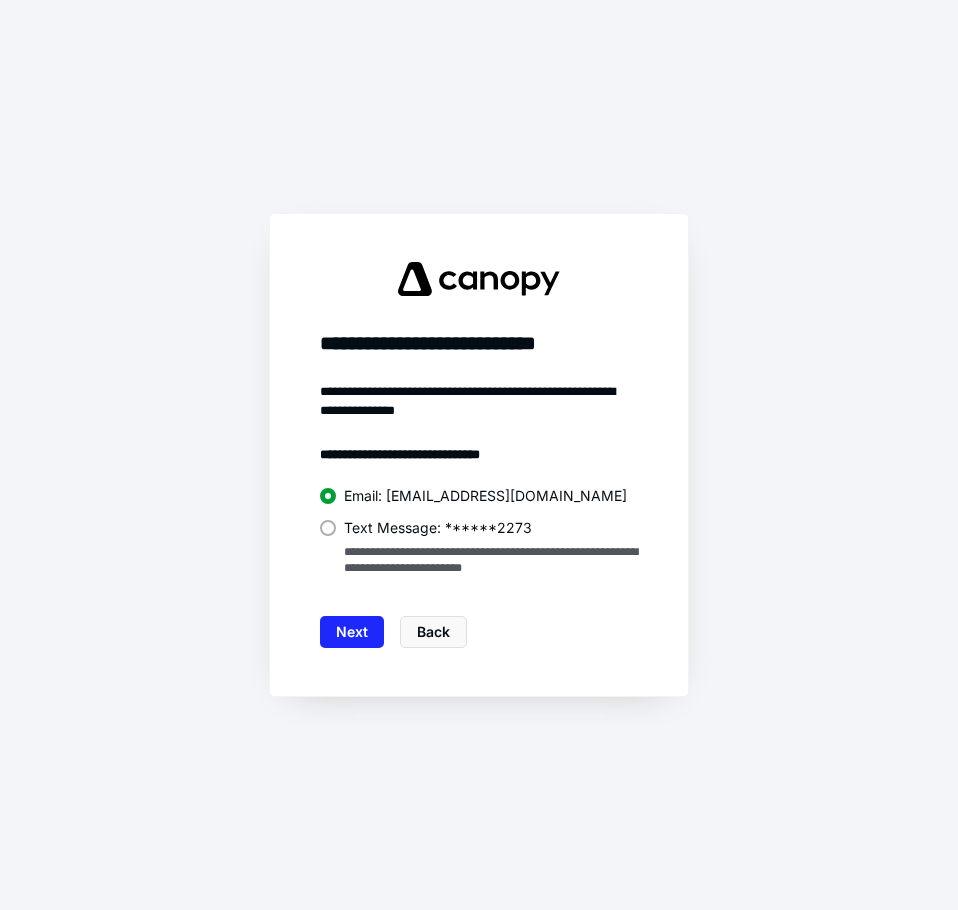 click on "Text Message: ******2273" at bounding box center (438, 528) 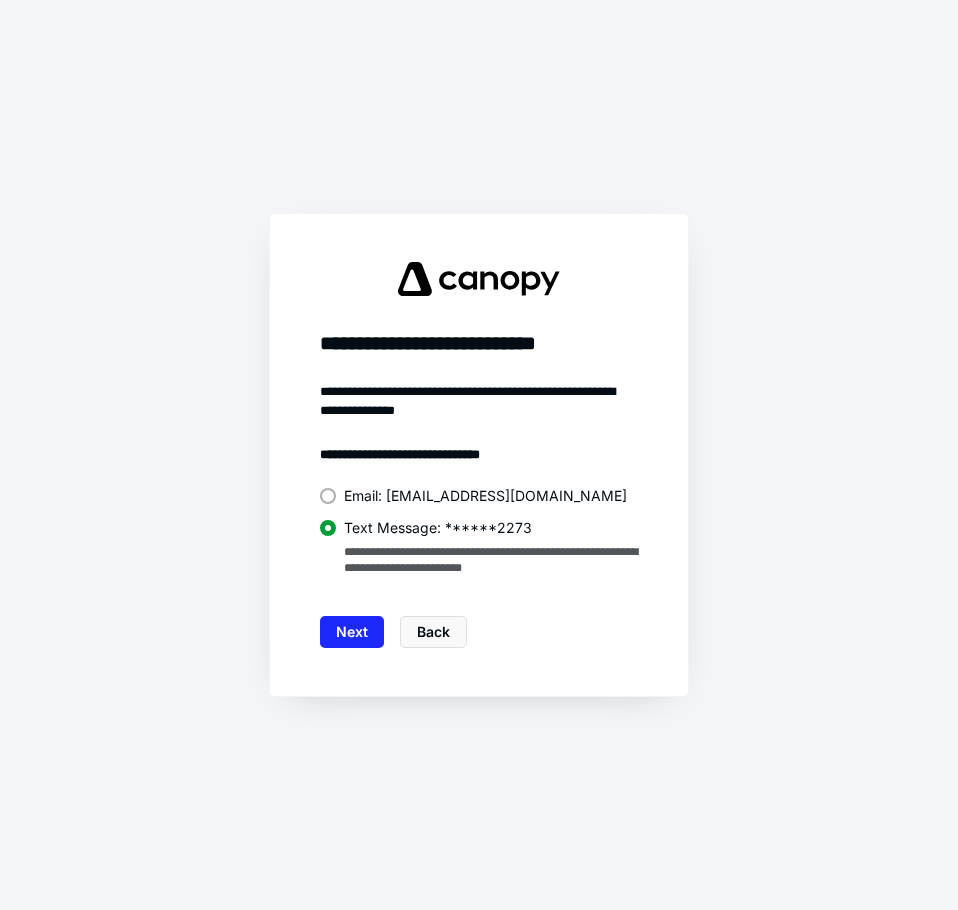 drag, startPoint x: 362, startPoint y: 636, endPoint x: 442, endPoint y: 518, distance: 142.56227 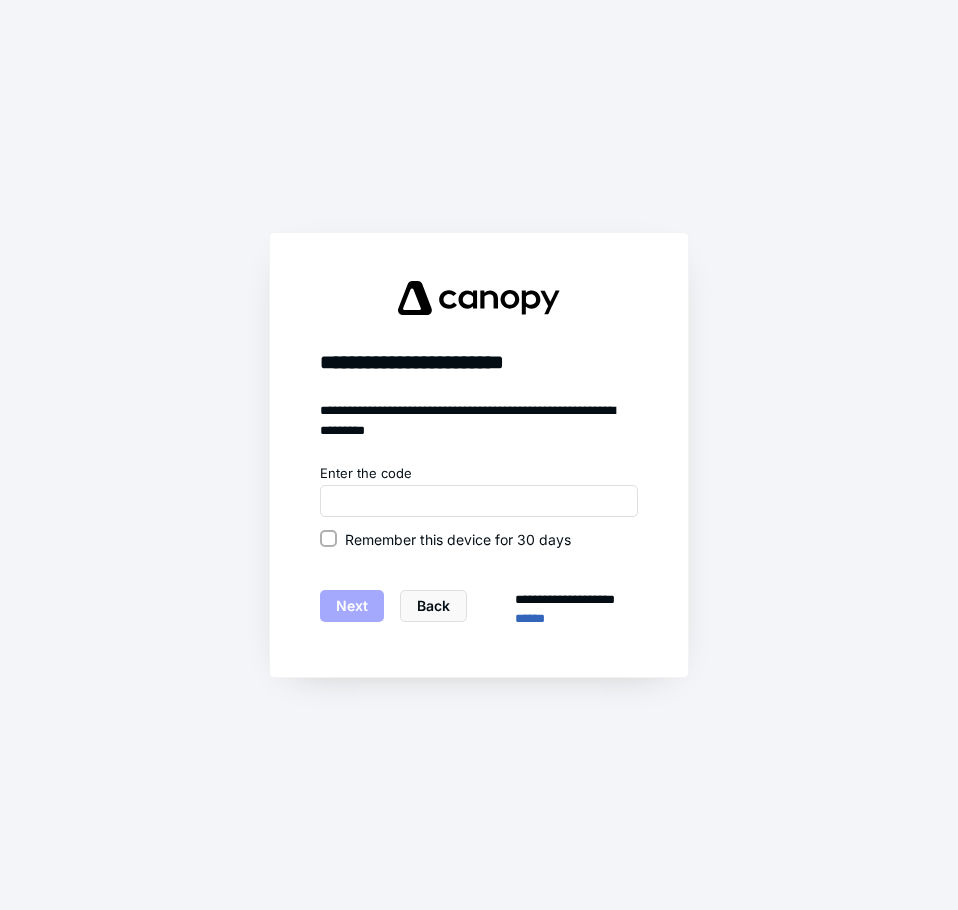 drag, startPoint x: 338, startPoint y: 537, endPoint x: 347, endPoint y: 525, distance: 15 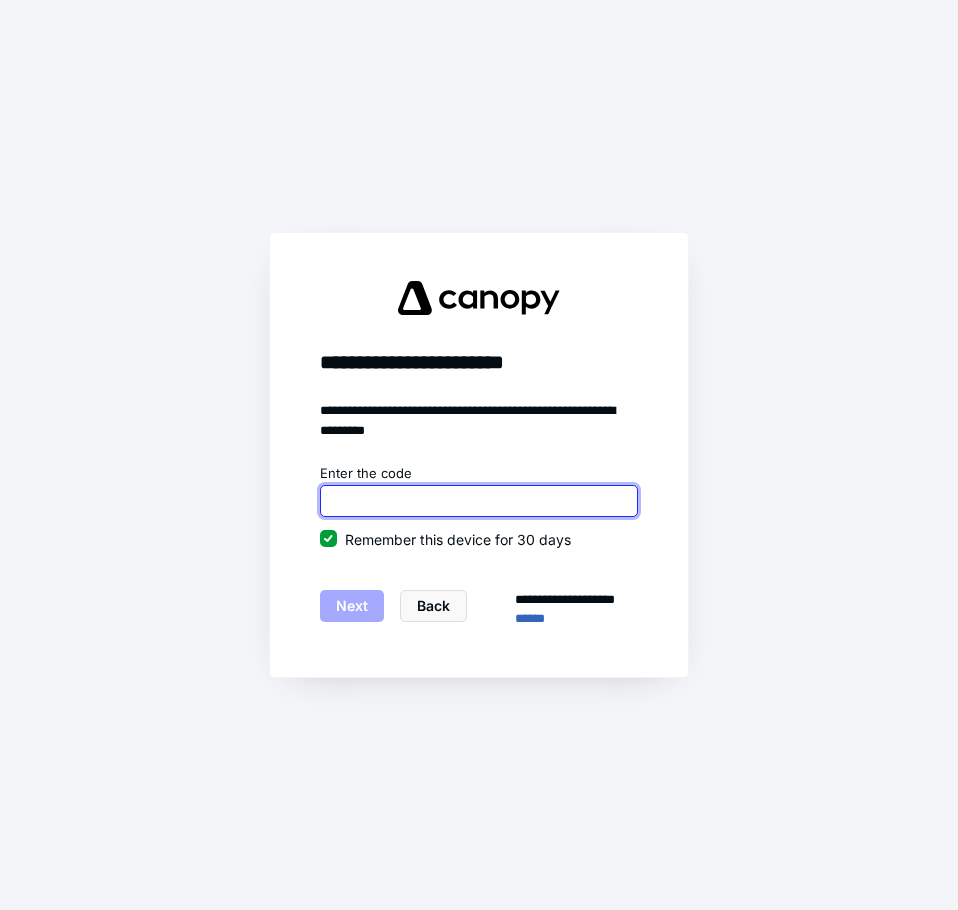 click at bounding box center [479, 501] 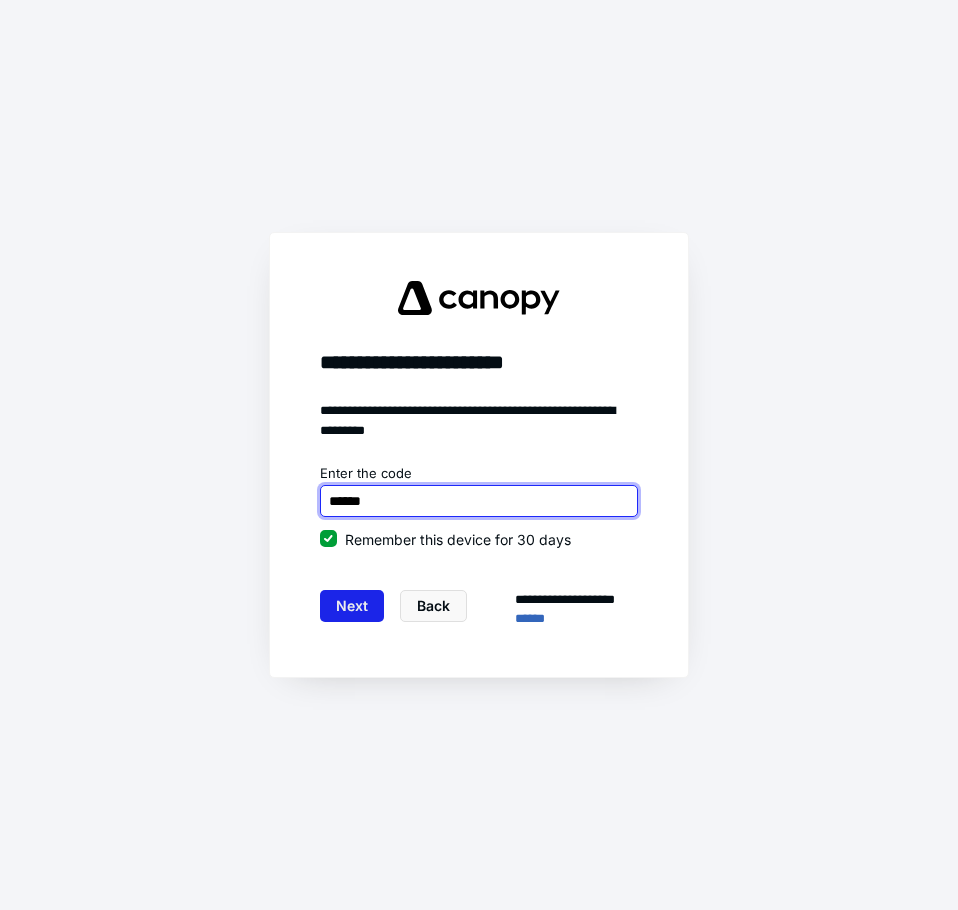 type on "******" 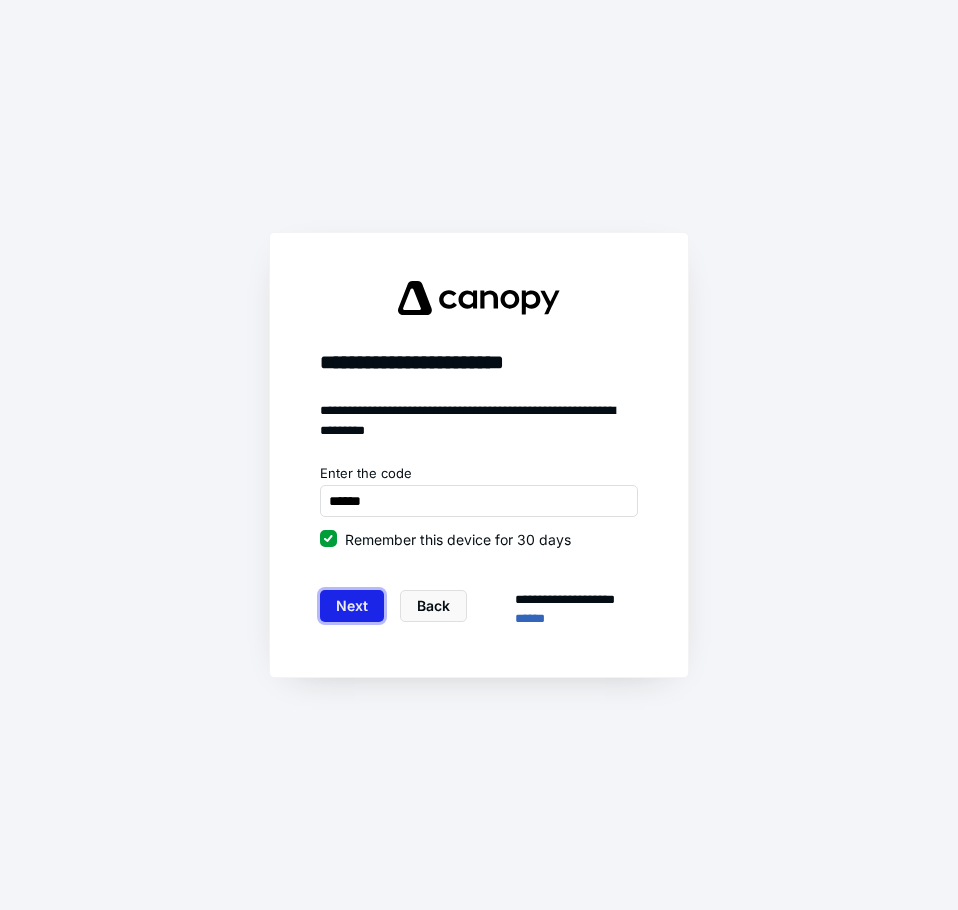 click on "Next" at bounding box center [352, 606] 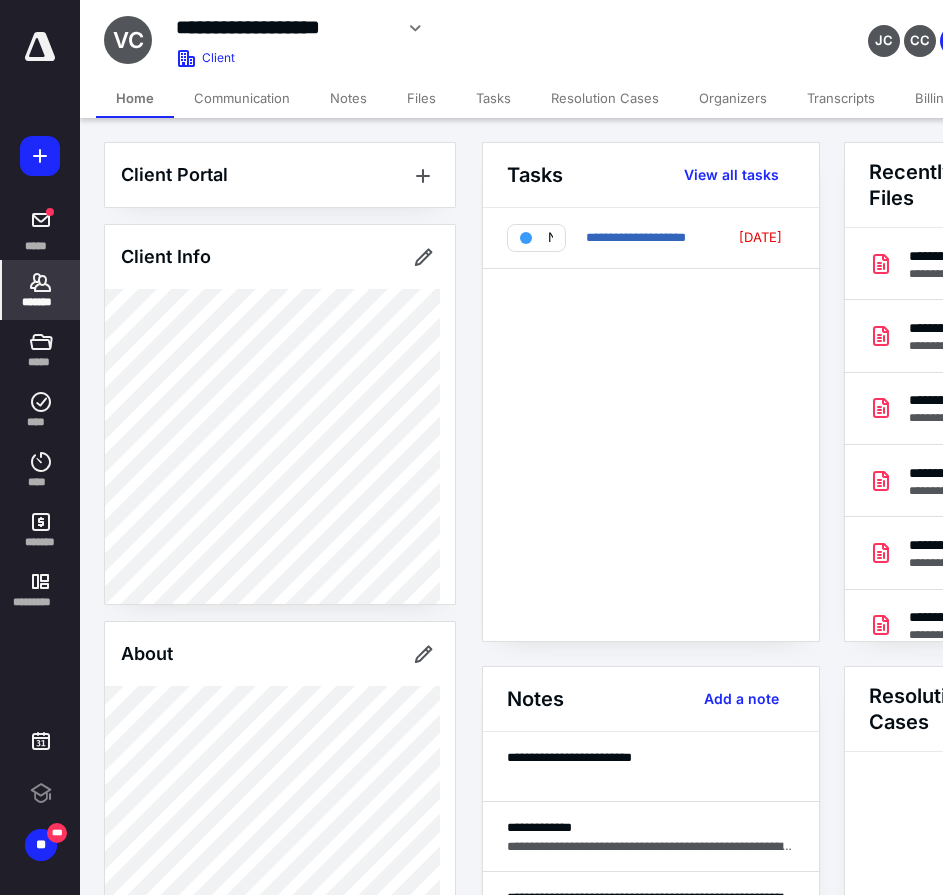 scroll, scrollTop: 0, scrollLeft: 0, axis: both 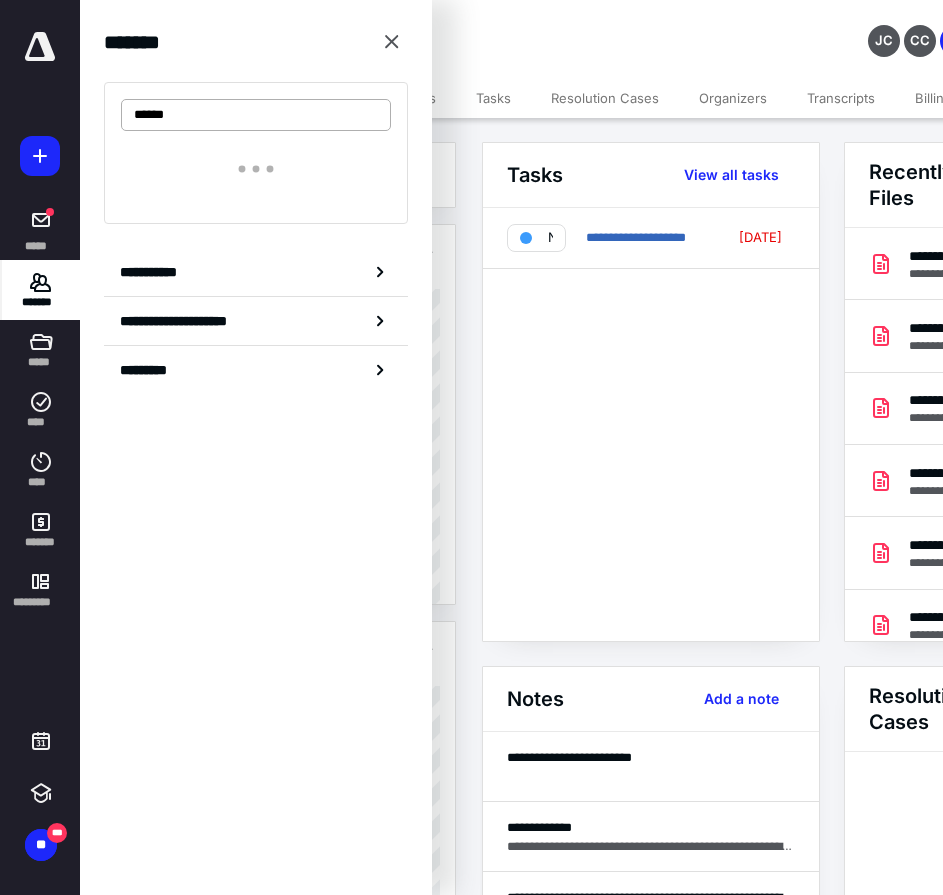 type on "******" 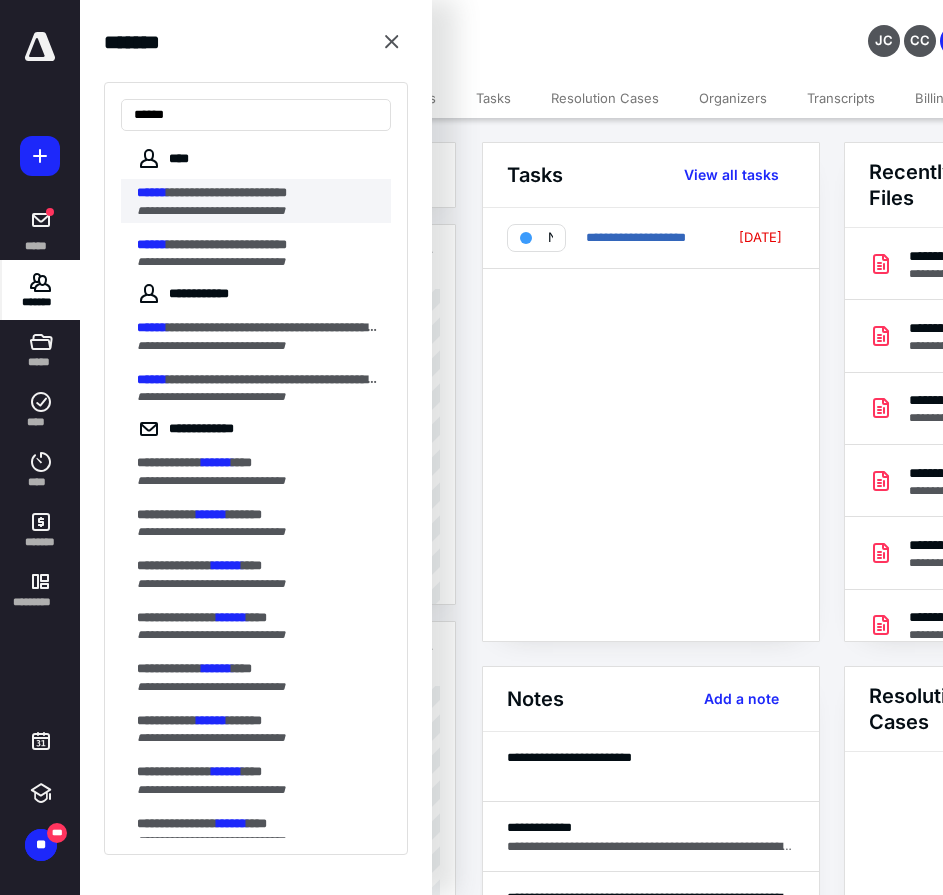click on "**********" at bounding box center [211, 211] 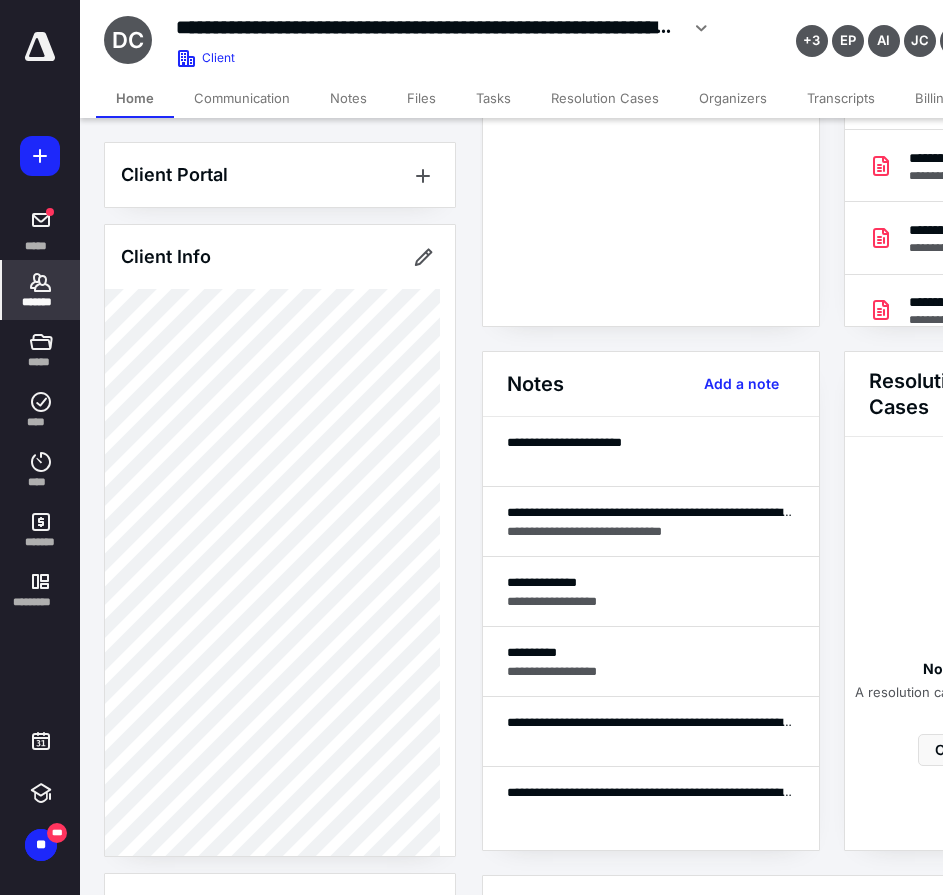 scroll, scrollTop: 400, scrollLeft: 0, axis: vertical 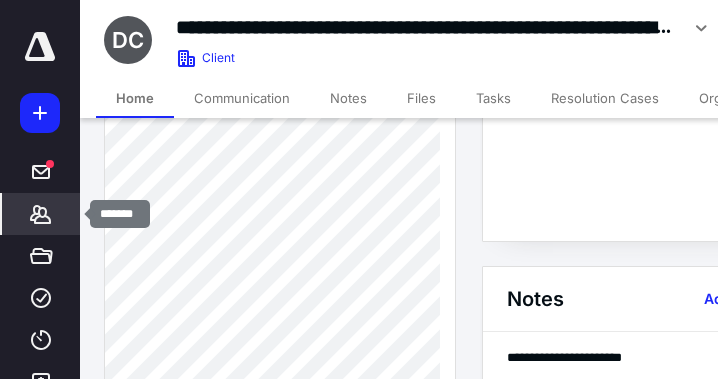 drag, startPoint x: 24, startPoint y: 216, endPoint x: 47, endPoint y: 218, distance: 23.086792 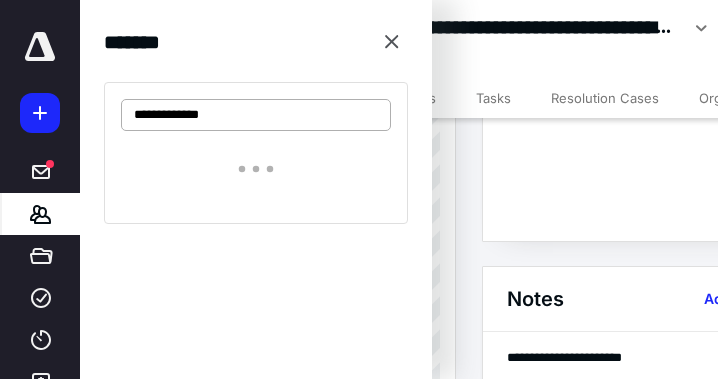 type on "**********" 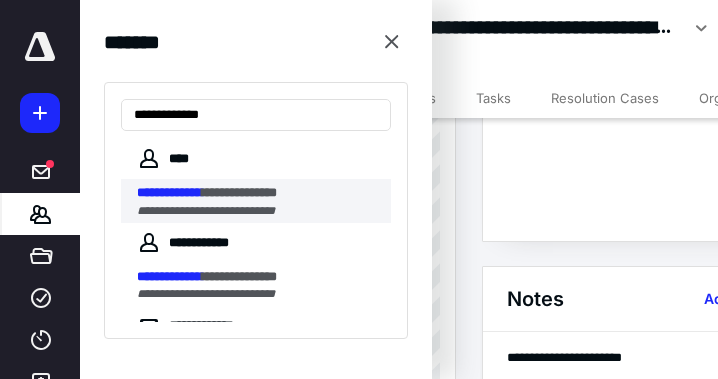 click on "**********" at bounding box center (239, 192) 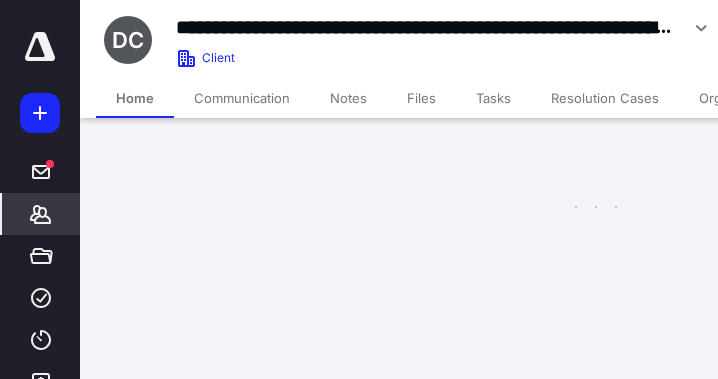 scroll, scrollTop: 0, scrollLeft: 0, axis: both 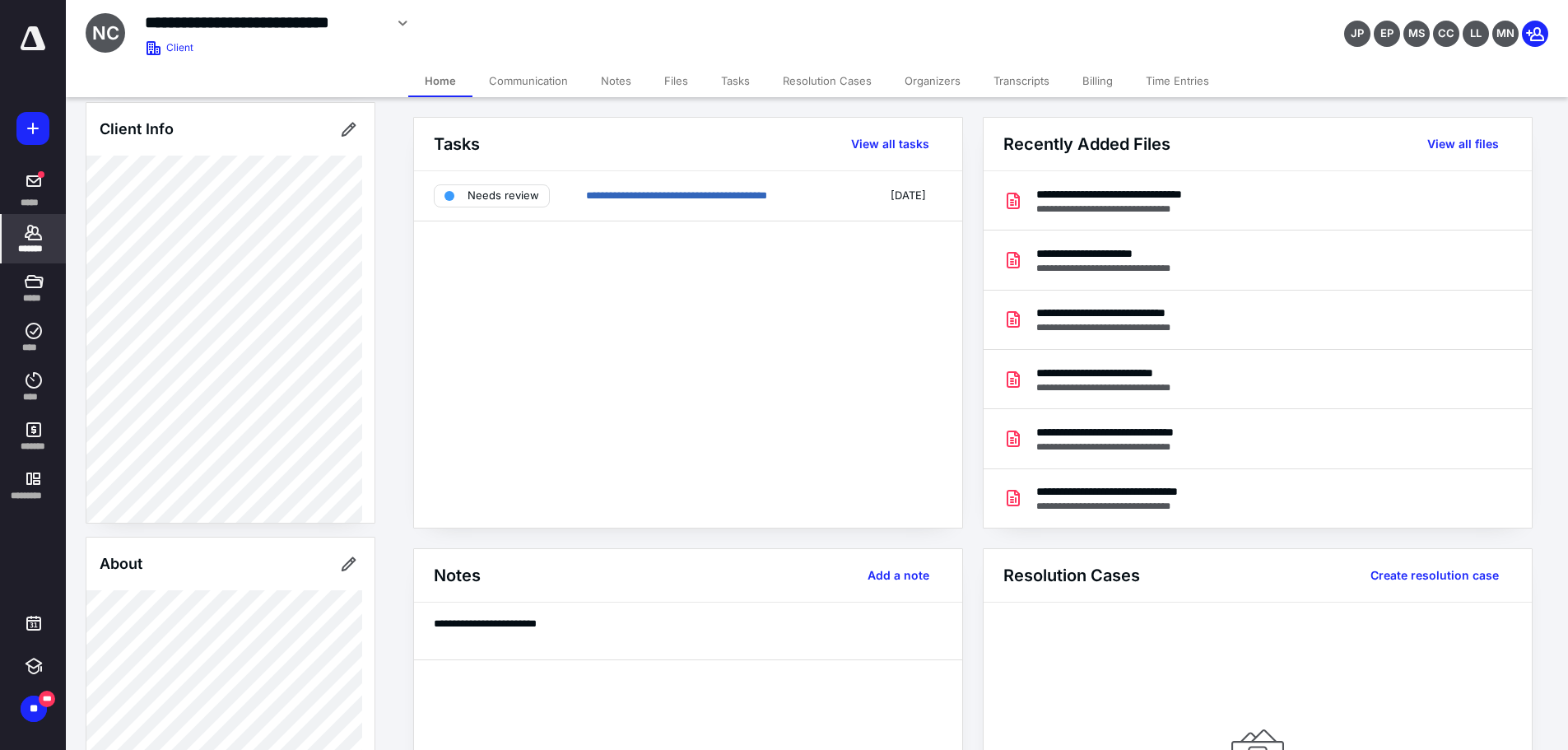 click on "Files" at bounding box center (676, 81) 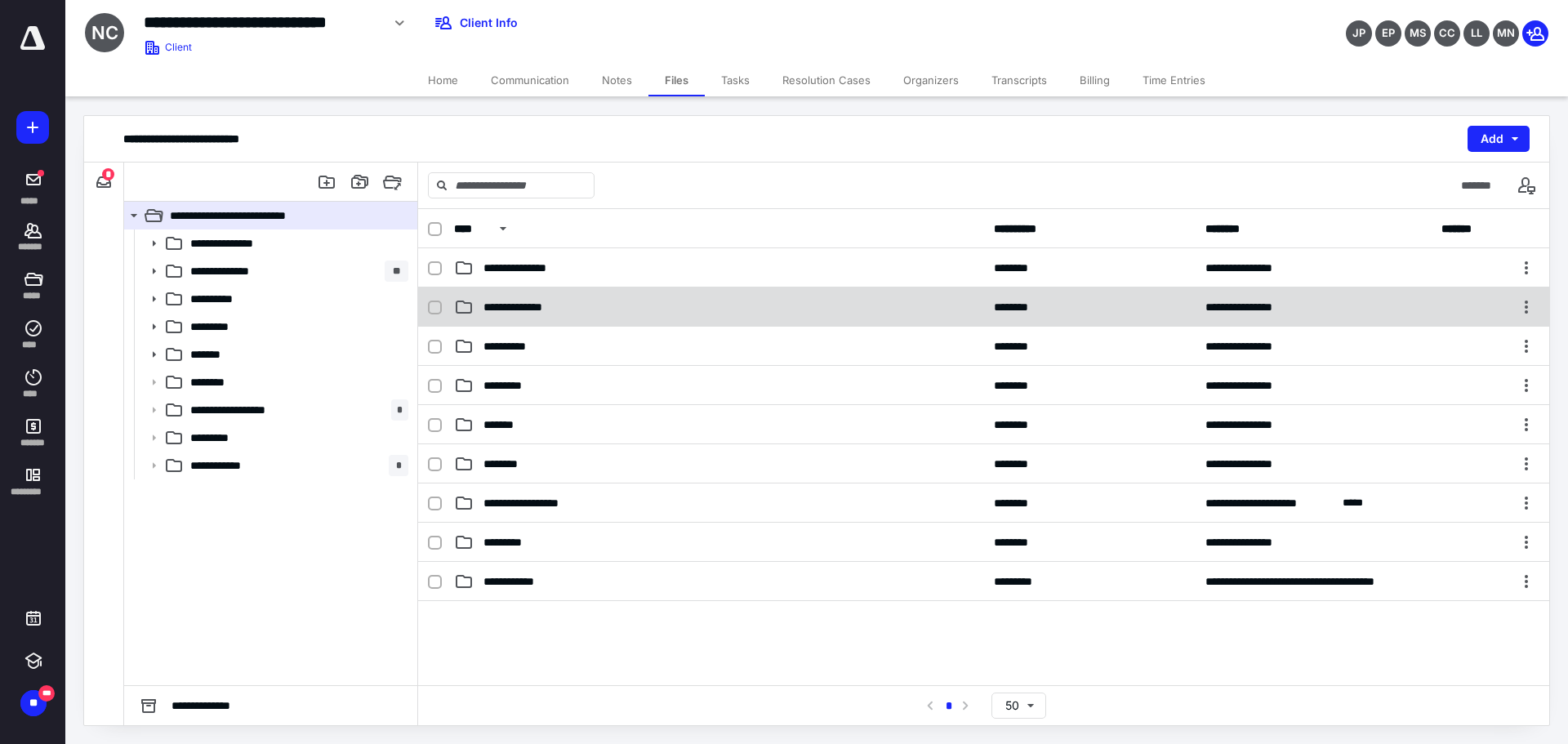 click on "**********" at bounding box center [529, 307] 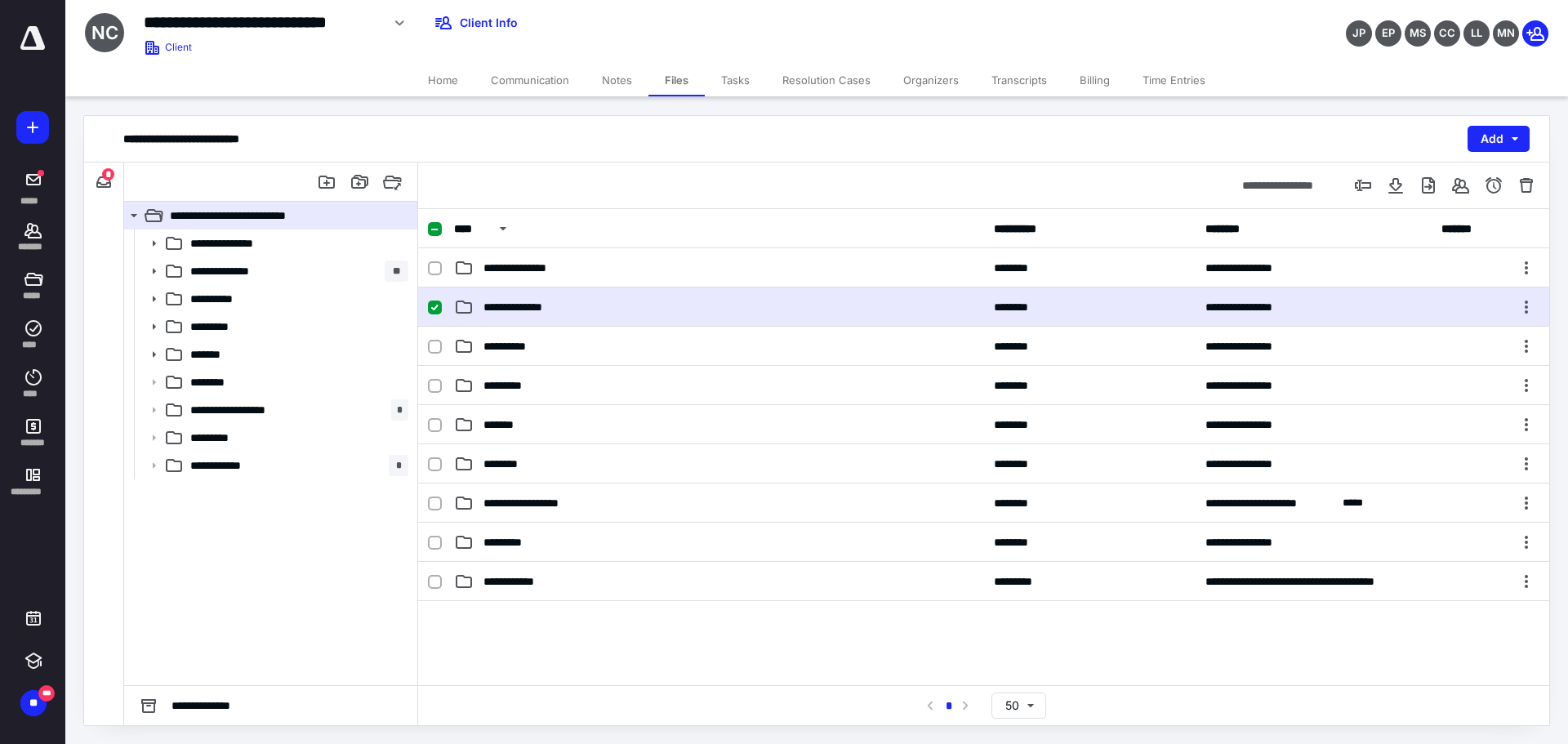 click on "**********" at bounding box center [529, 307] 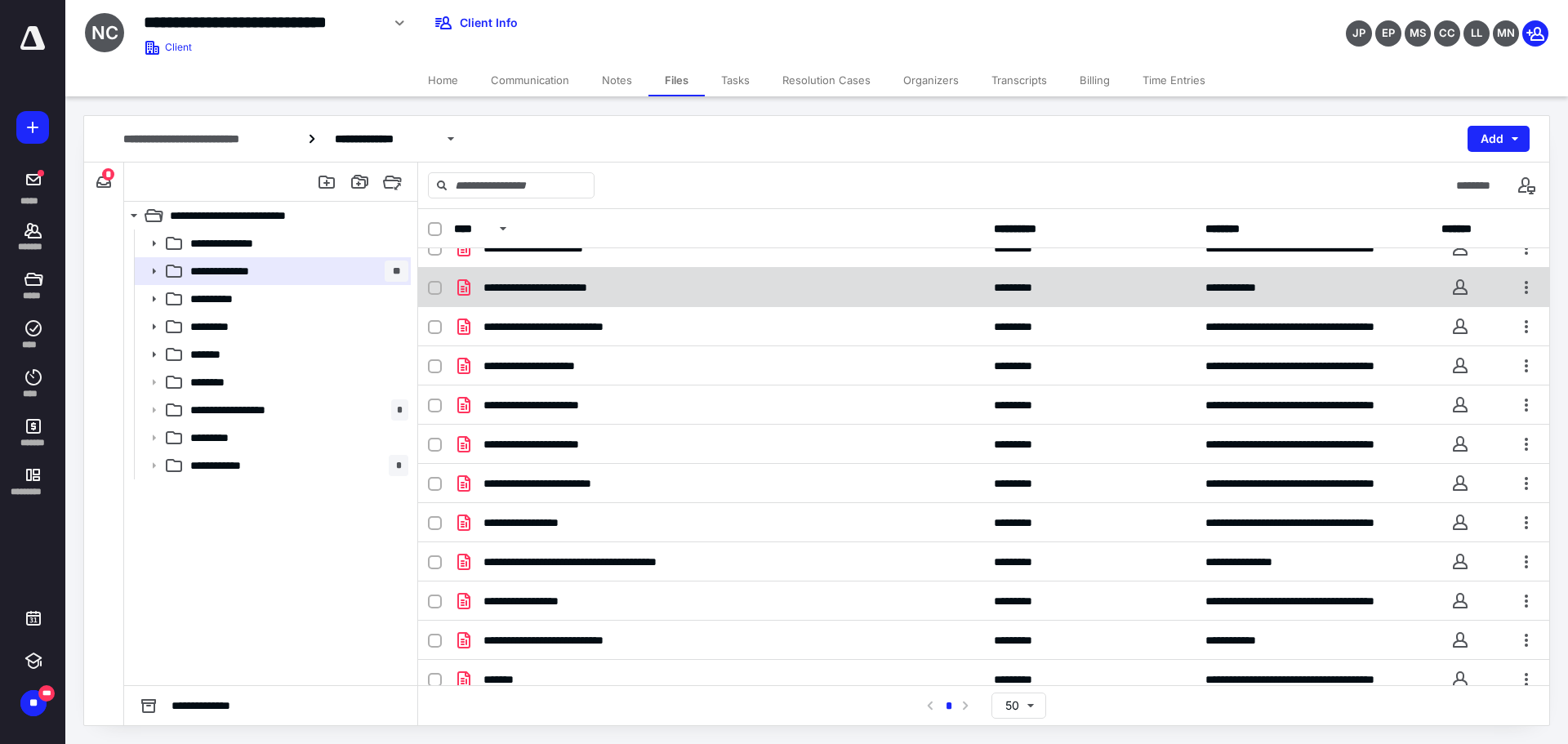 scroll, scrollTop: 151, scrollLeft: 0, axis: vertical 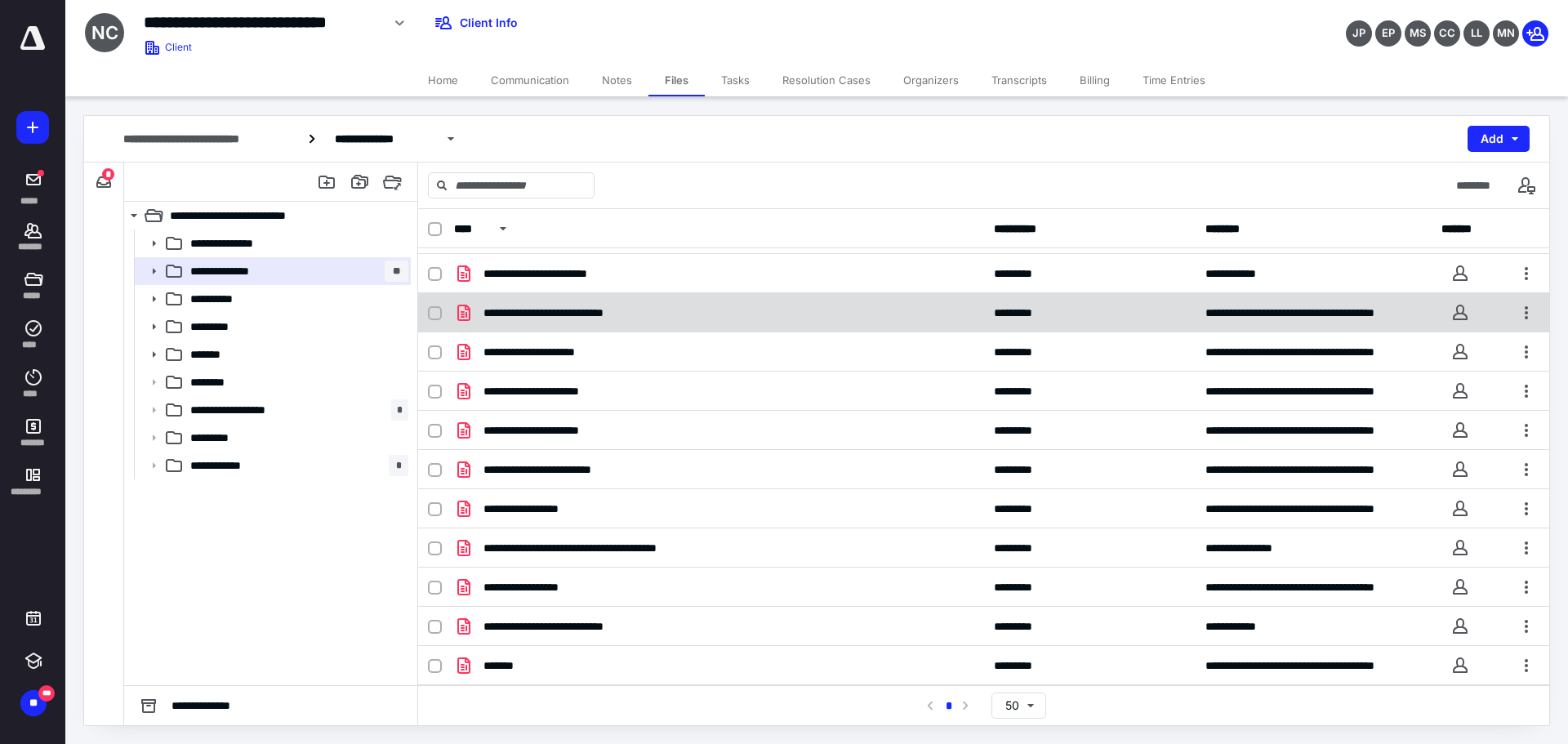 click on "**********" at bounding box center [719, 313] 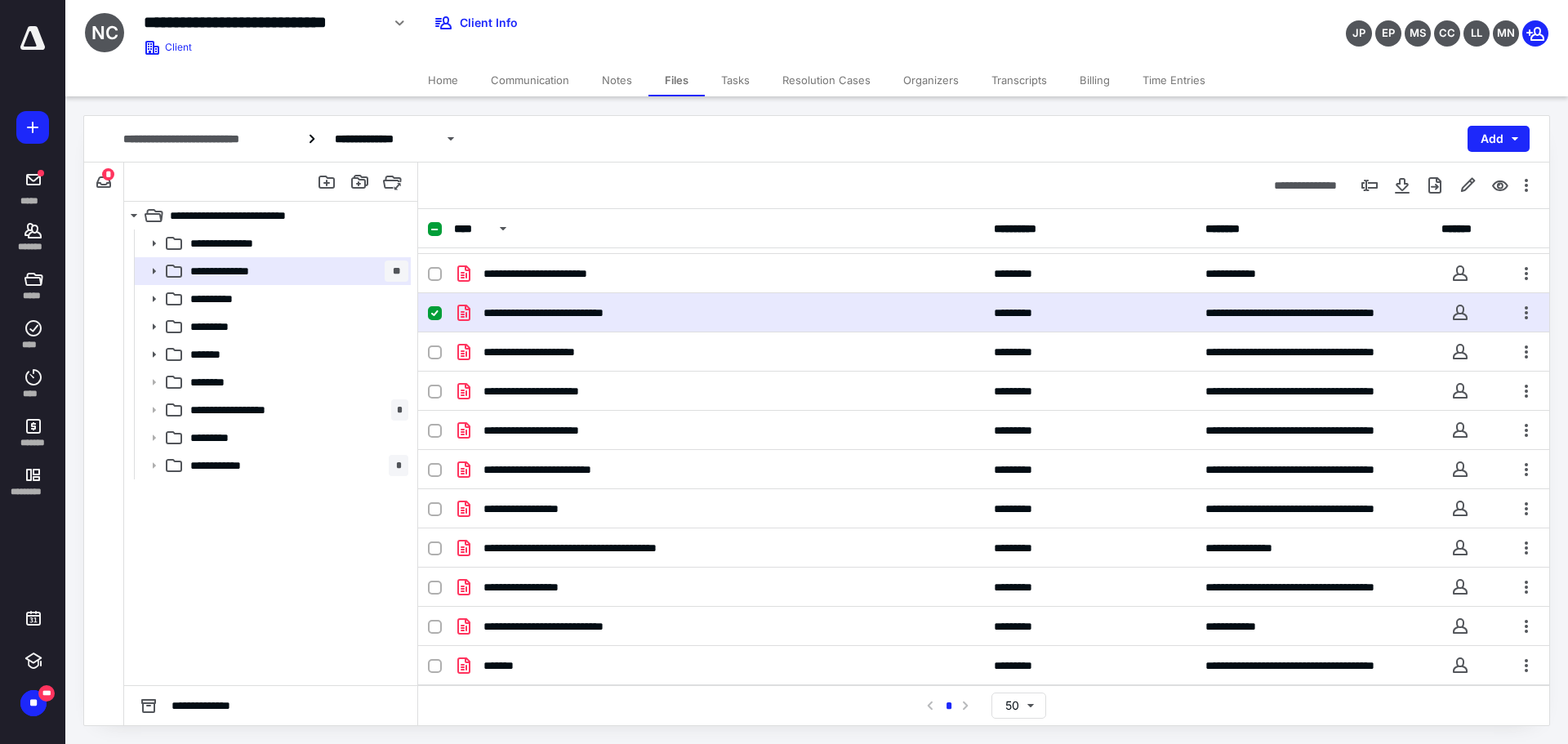 checkbox on "true" 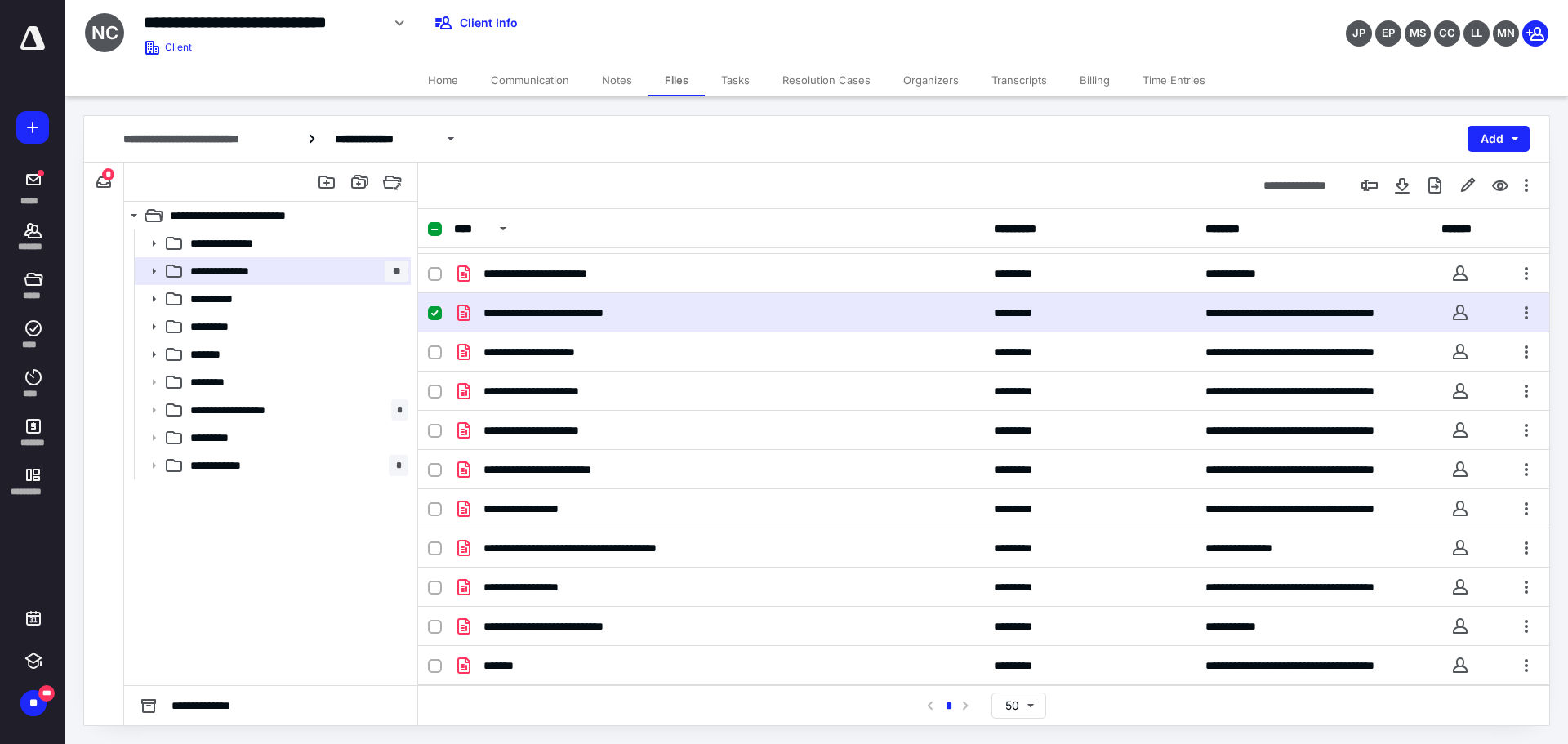 click on "**********" at bounding box center (719, 313) 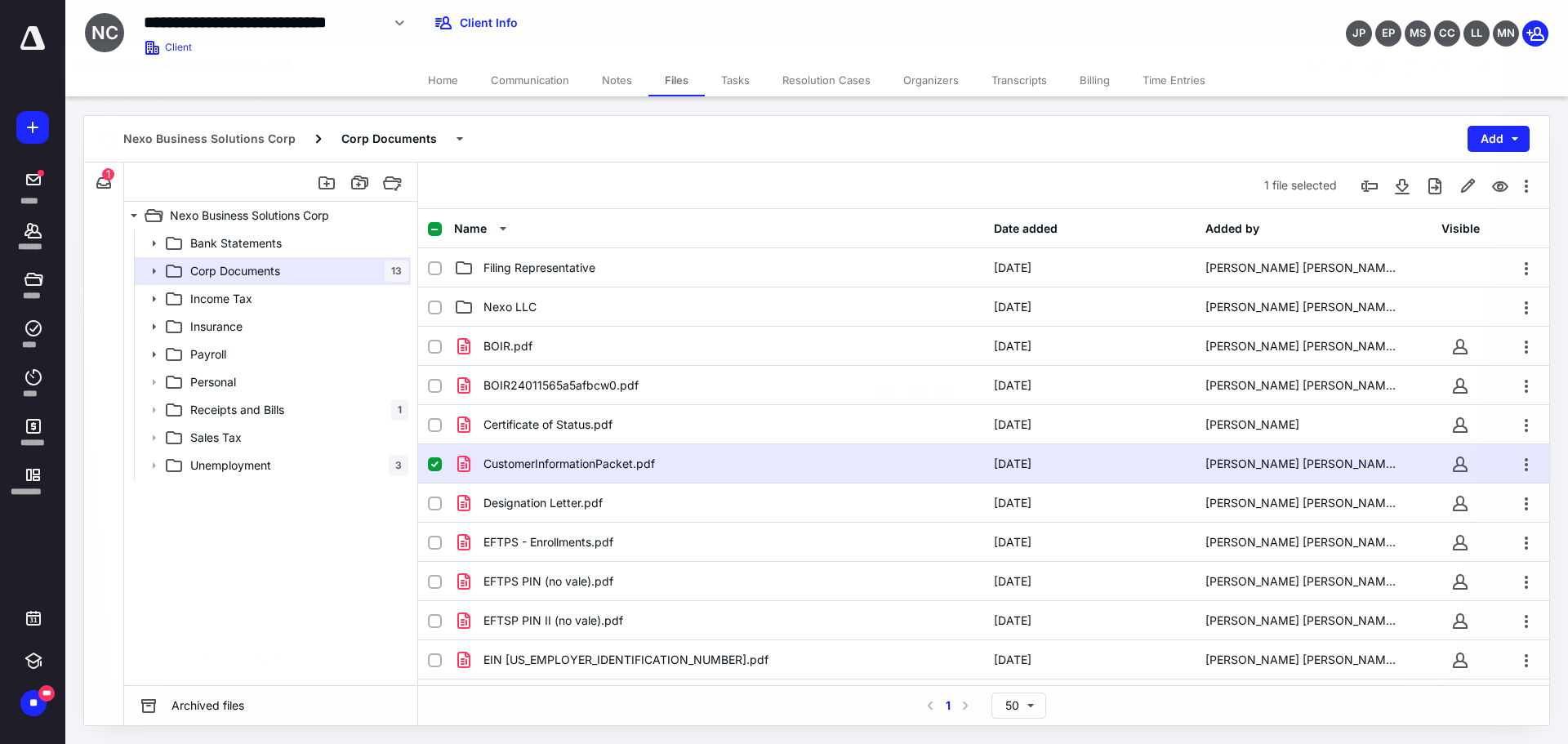 scroll, scrollTop: 151, scrollLeft: 0, axis: vertical 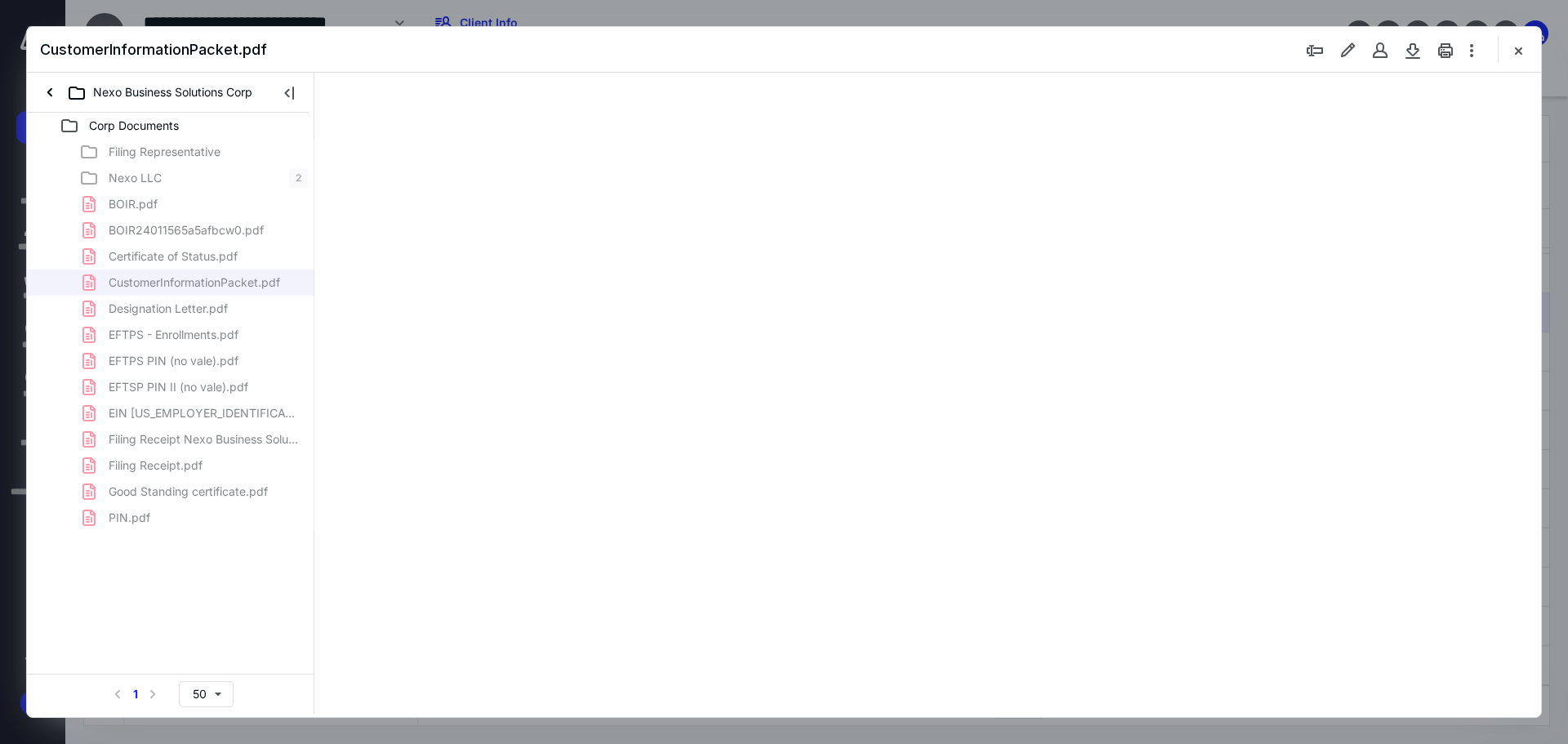 type on "89" 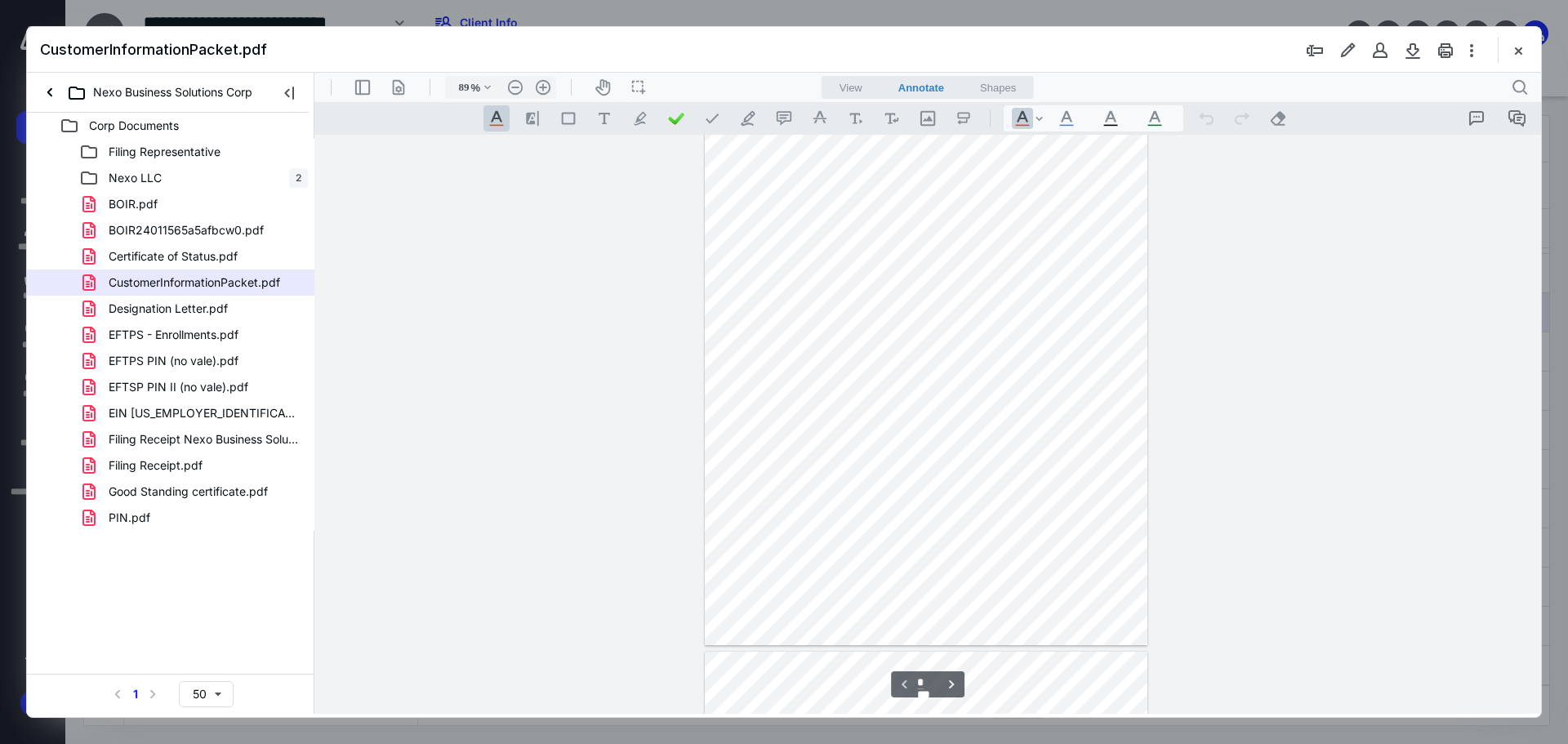 scroll, scrollTop: 0, scrollLeft: 0, axis: both 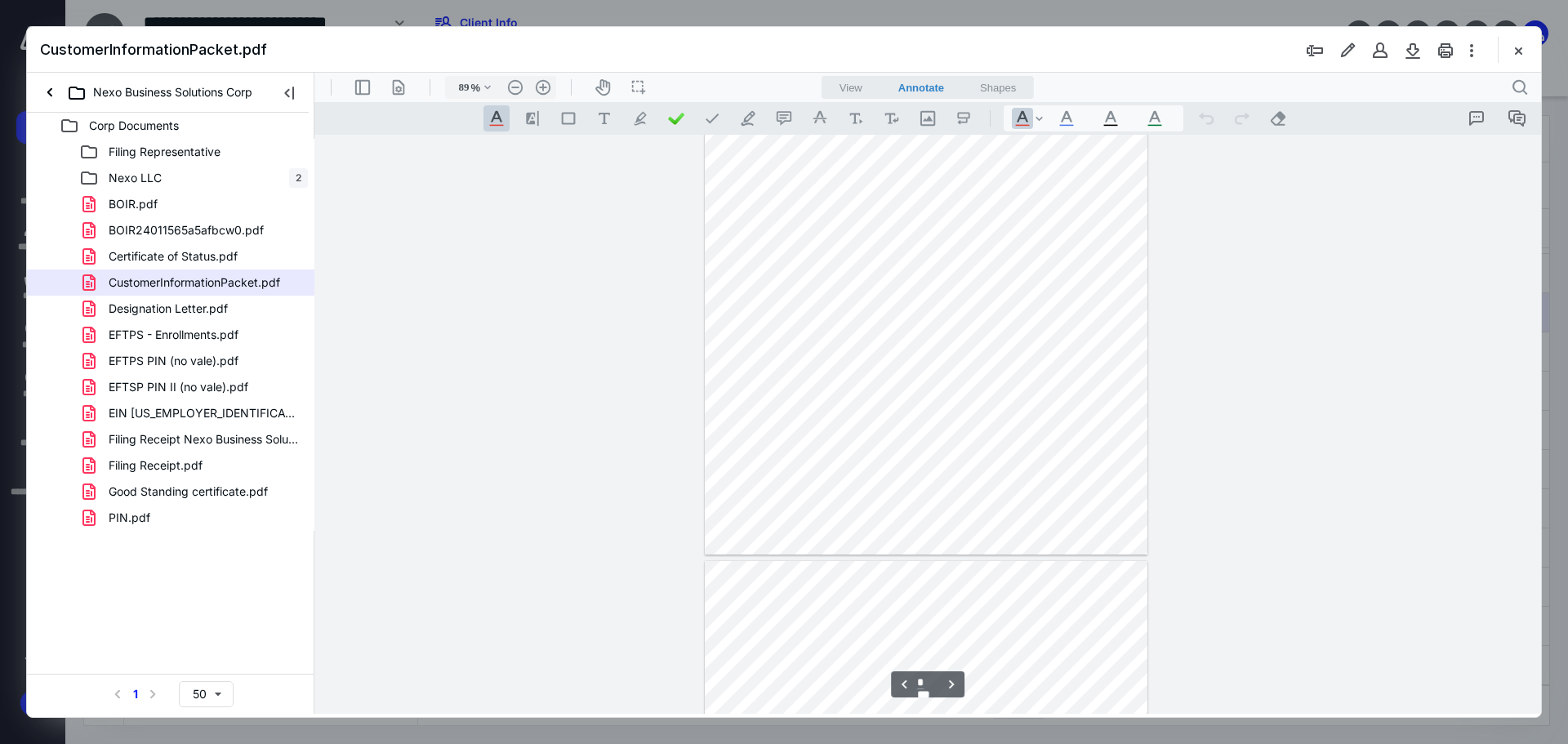 type on "*" 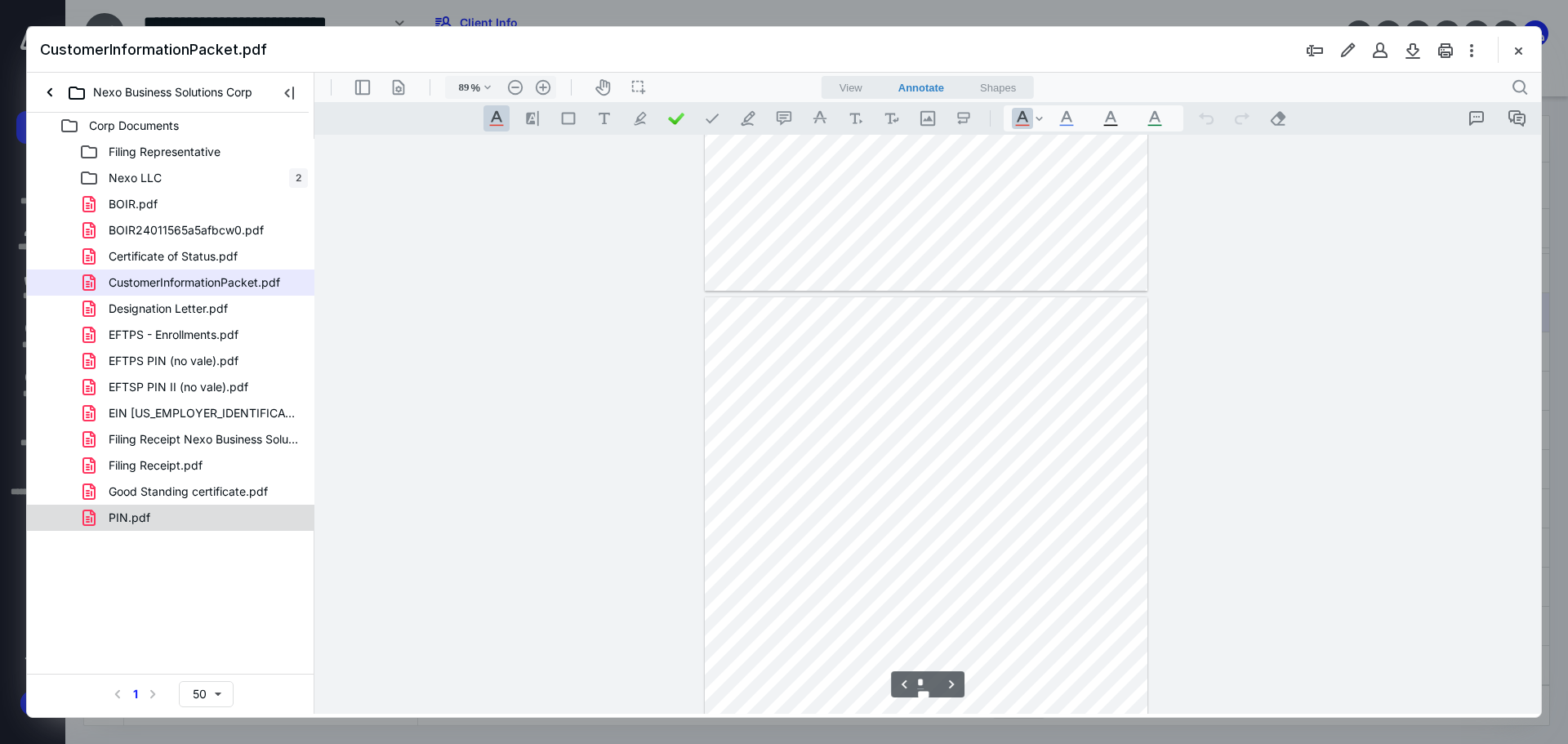 scroll, scrollTop: 1143, scrollLeft: 0, axis: vertical 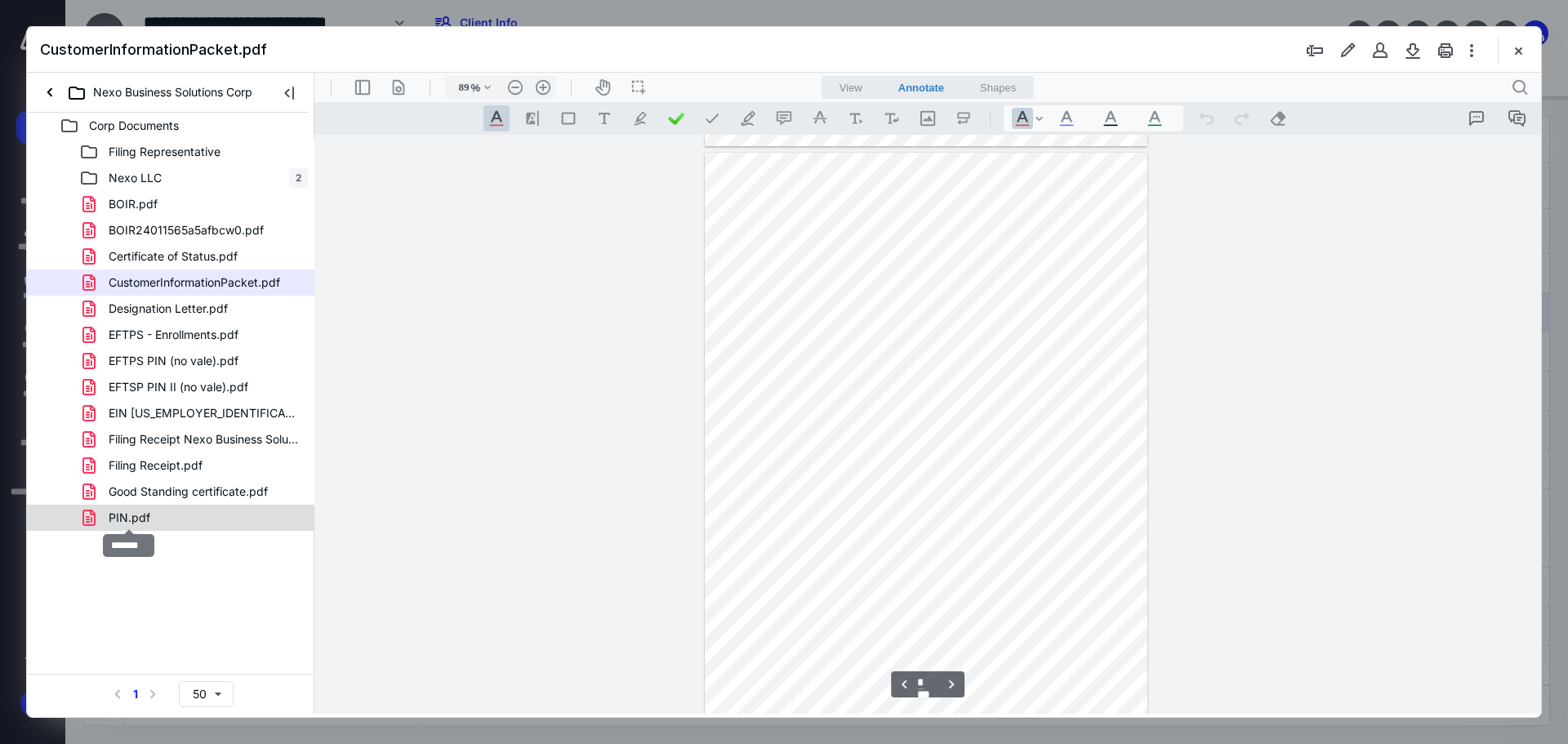 click on "PIN.pdf" at bounding box center [129, 518] 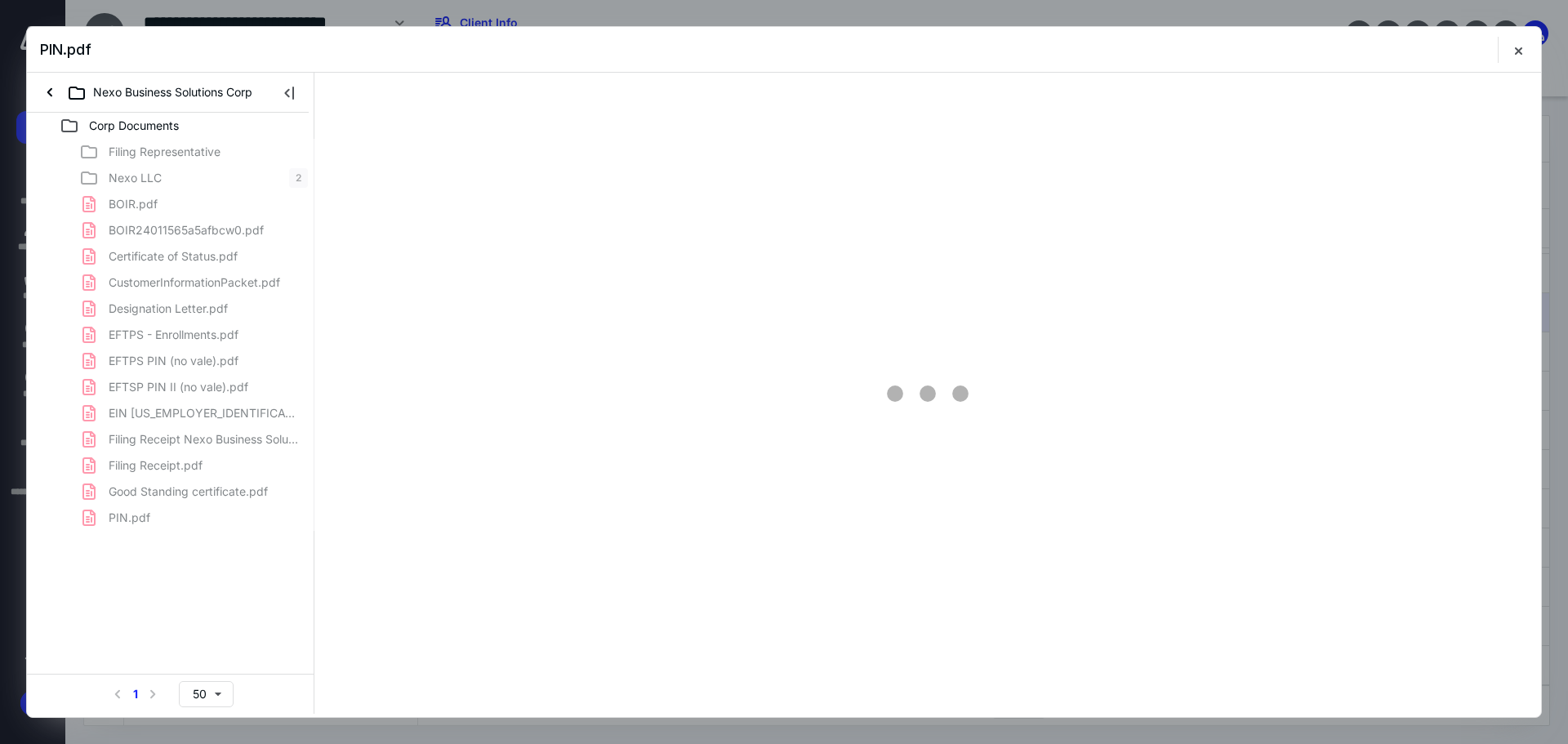 click on "Filing Representative Nexo LLC 2 BOIR.pdf BOIR24011565a5afbcw0.pdf Certificate of Status.pdf CustomerInformationPacket.pdf Designation Letter.pdf EFTPS - Enrollments.pdf EFTPS PIN (no vale).pdf EFTSP PIN II (no vale).pdf EIN [US_EMPLOYER_IDENTIFICATION_NUMBER].pdf Filing Receipt Nexo Business Solutions.pdf Filing Receipt.pdf Good Standing certificate.pdf PIN.pdf" at bounding box center [171, 335] 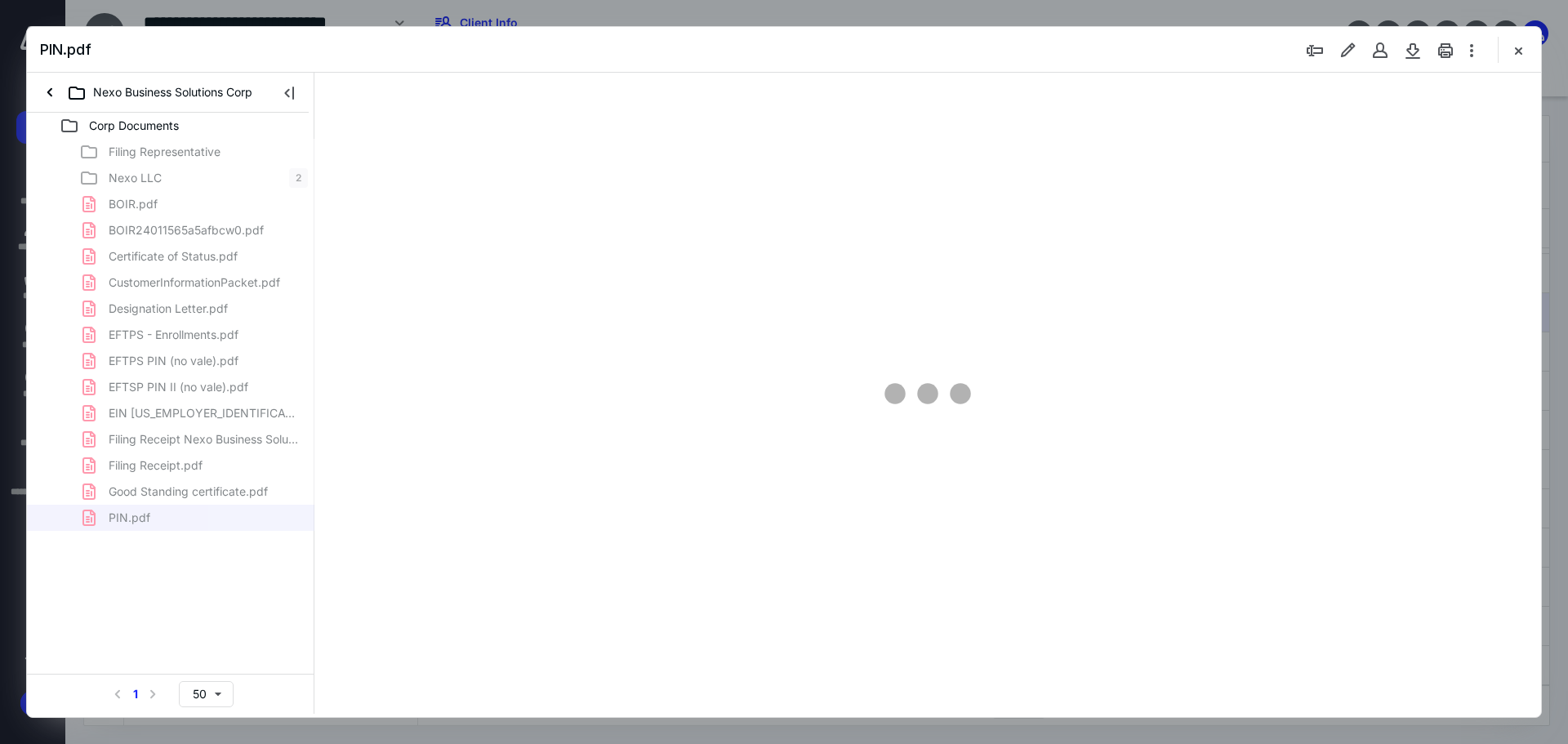 scroll, scrollTop: 0, scrollLeft: 0, axis: both 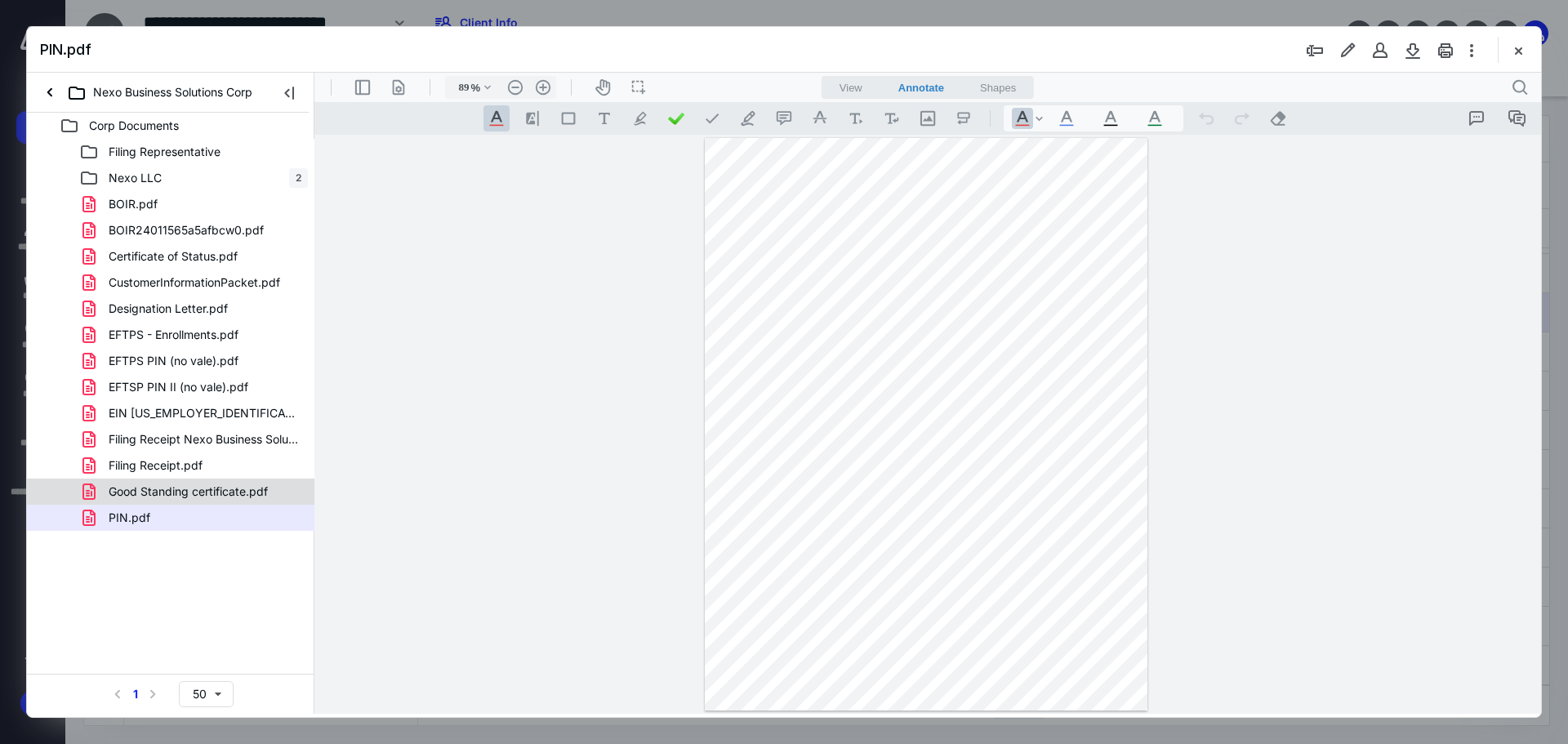 click on "Good Standing certificate.pdf" at bounding box center [194, 492] 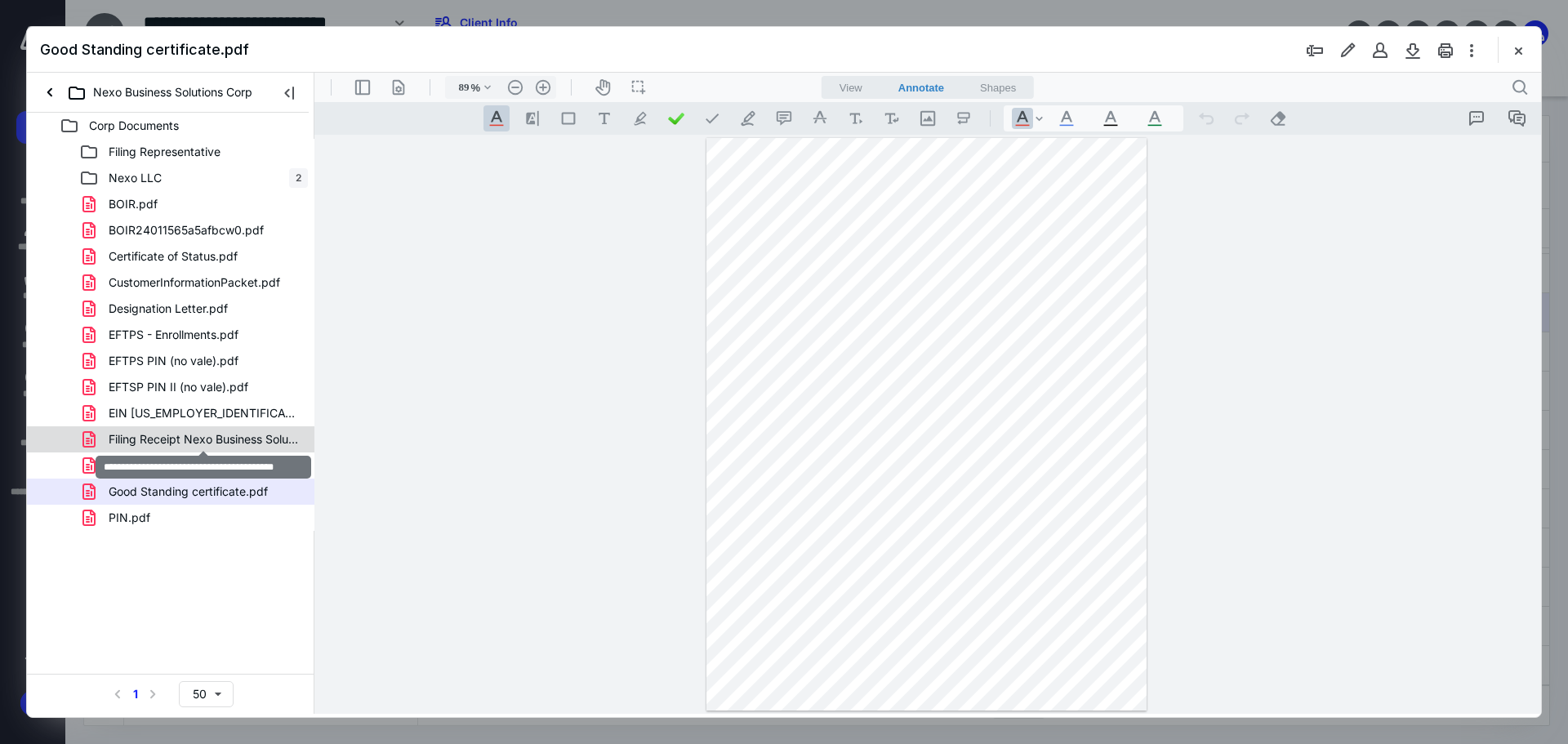 click on "Filing Receipt Nexo Business Solutions.pdf" at bounding box center (203, 439) 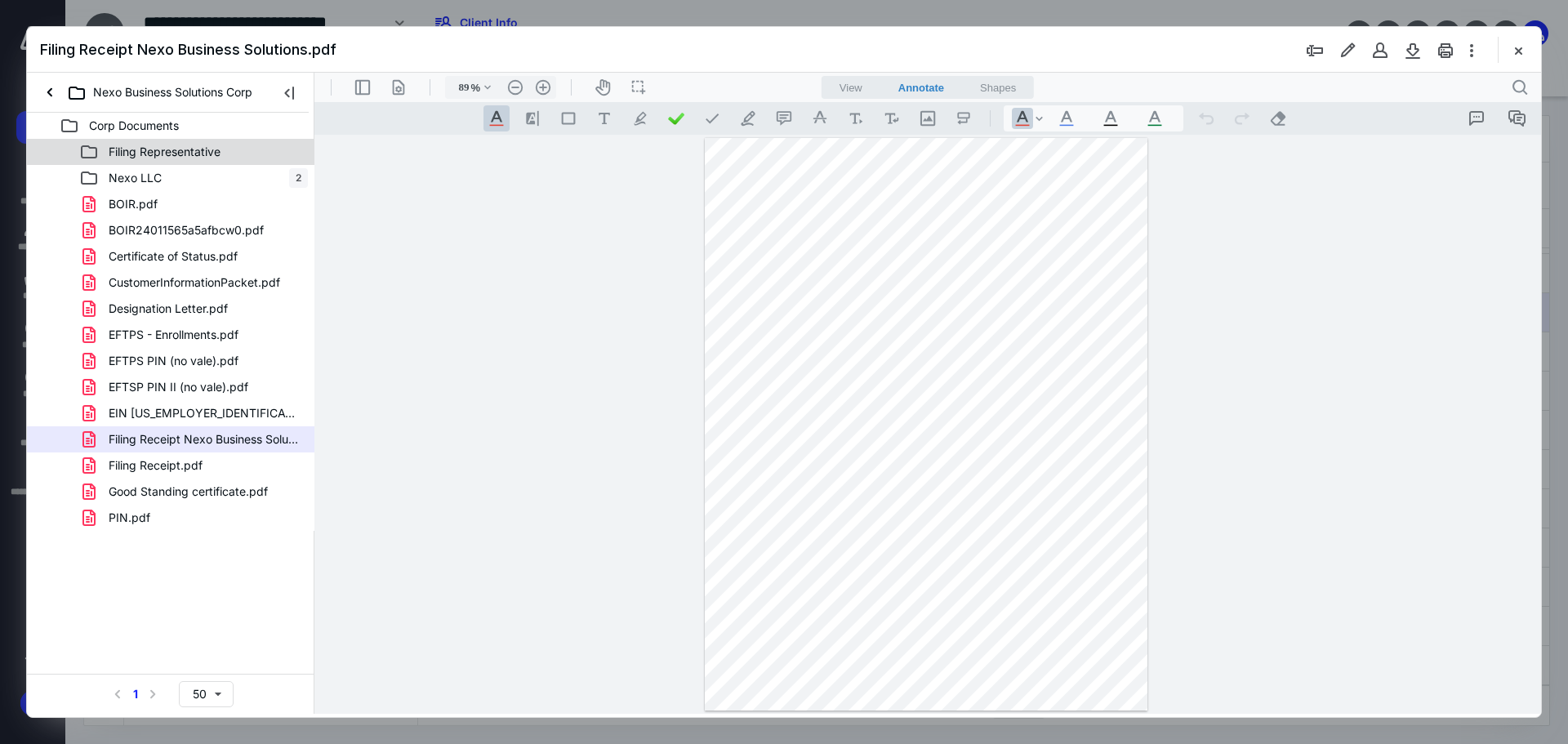 click on "Filing Representative" at bounding box center [164, 152] 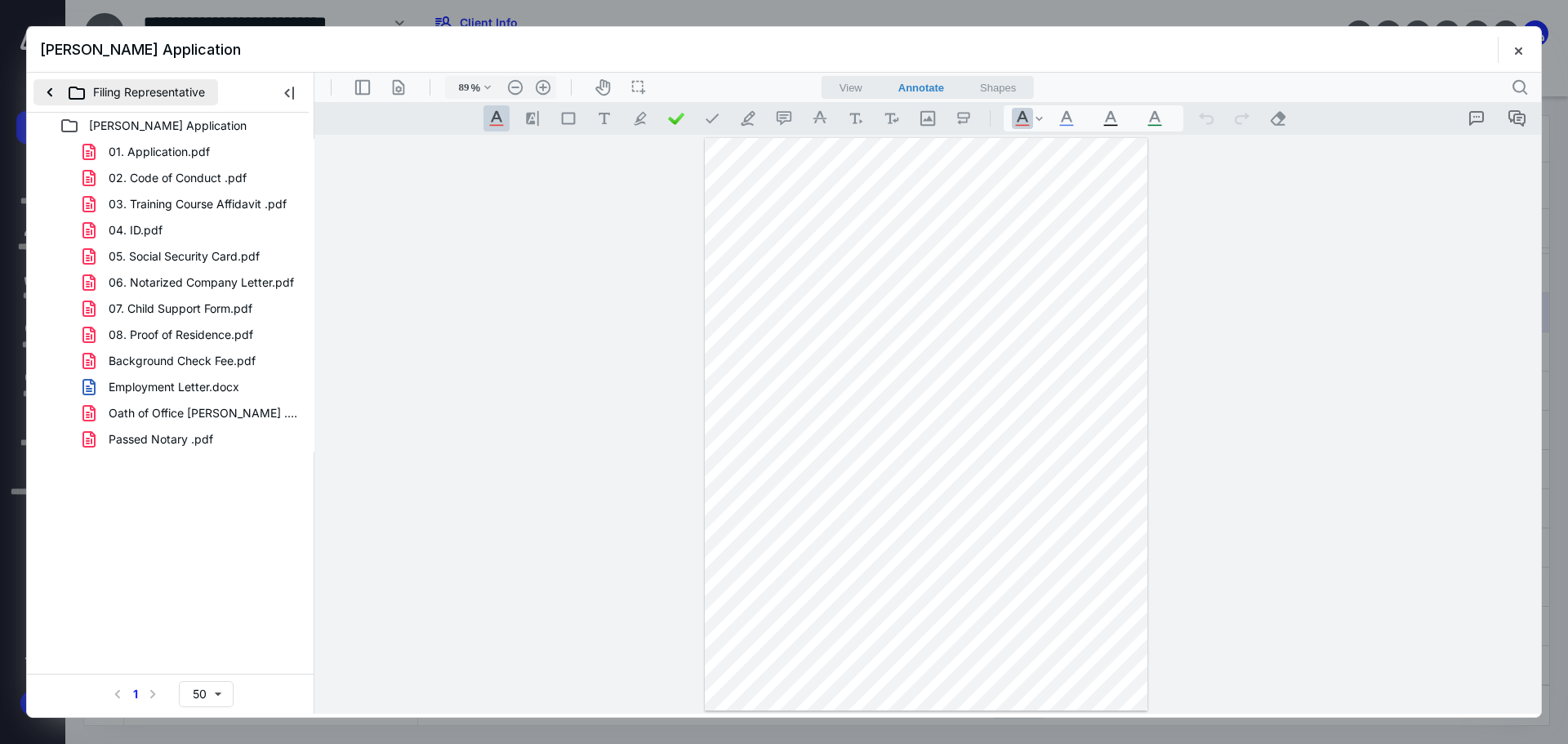 click on "Filing Representative" at bounding box center [126, 92] 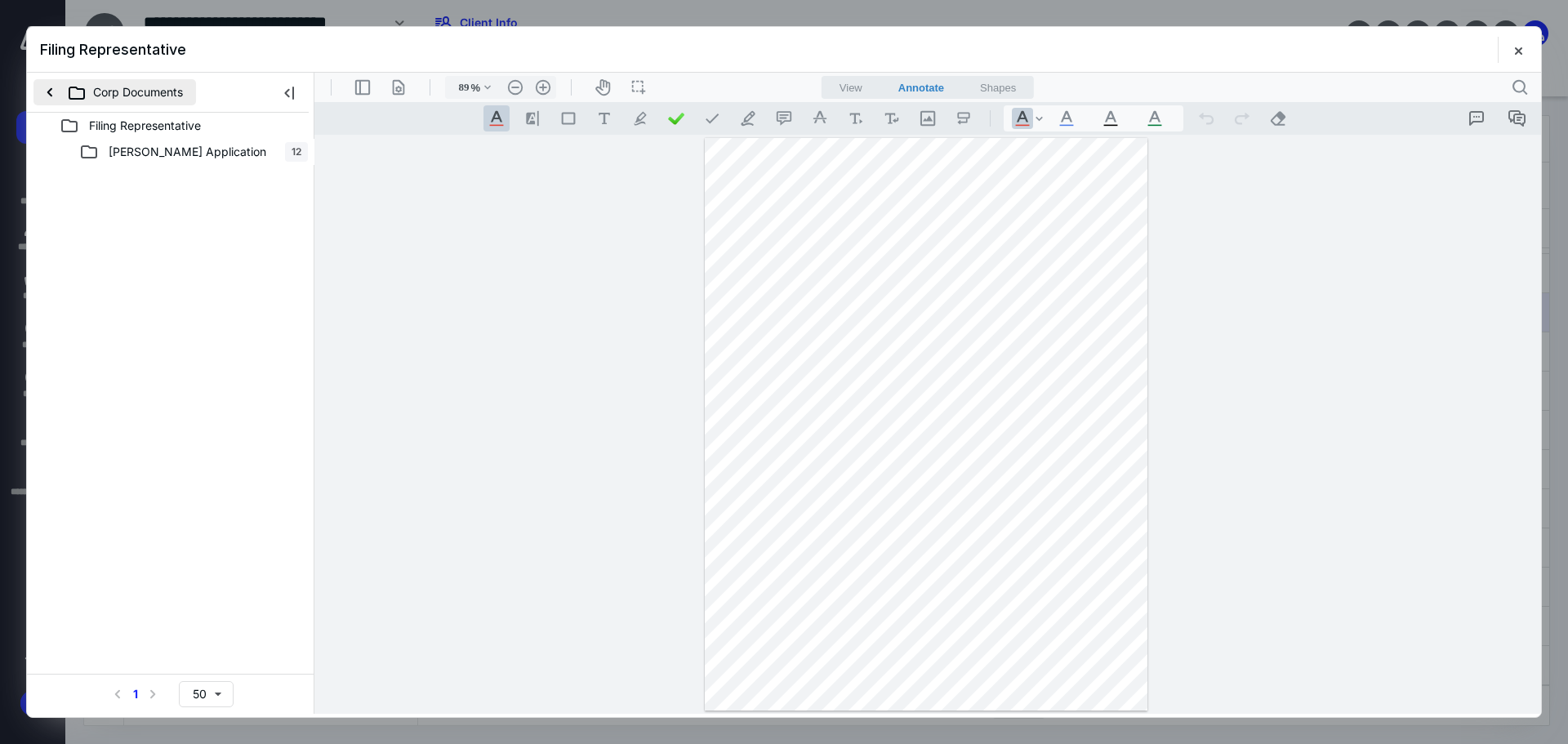 click on "Corp Documents" at bounding box center (114, 92) 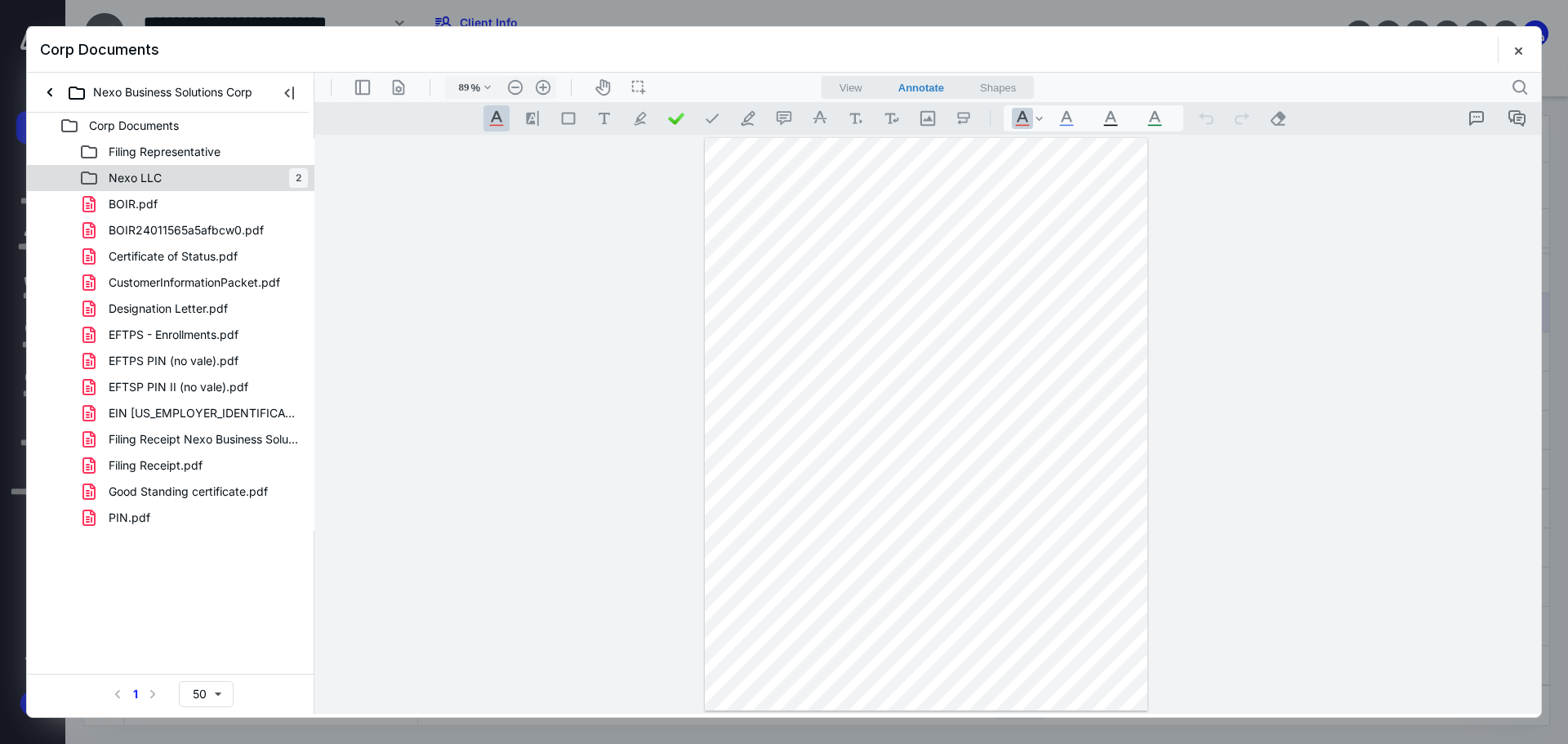 click on "Nexo LLC 2" at bounding box center [194, 178] 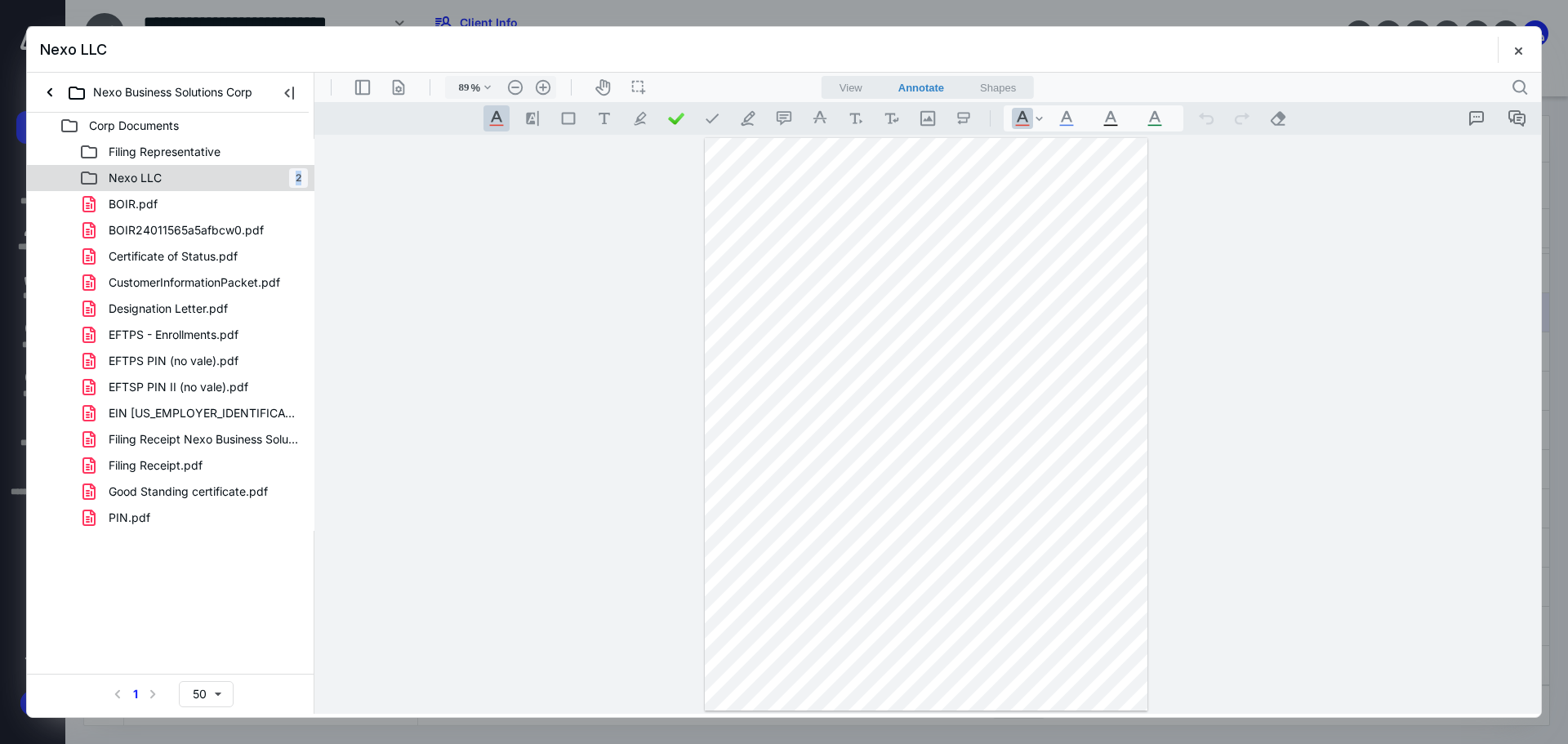 click on "Nexo LLC 2" at bounding box center (194, 178) 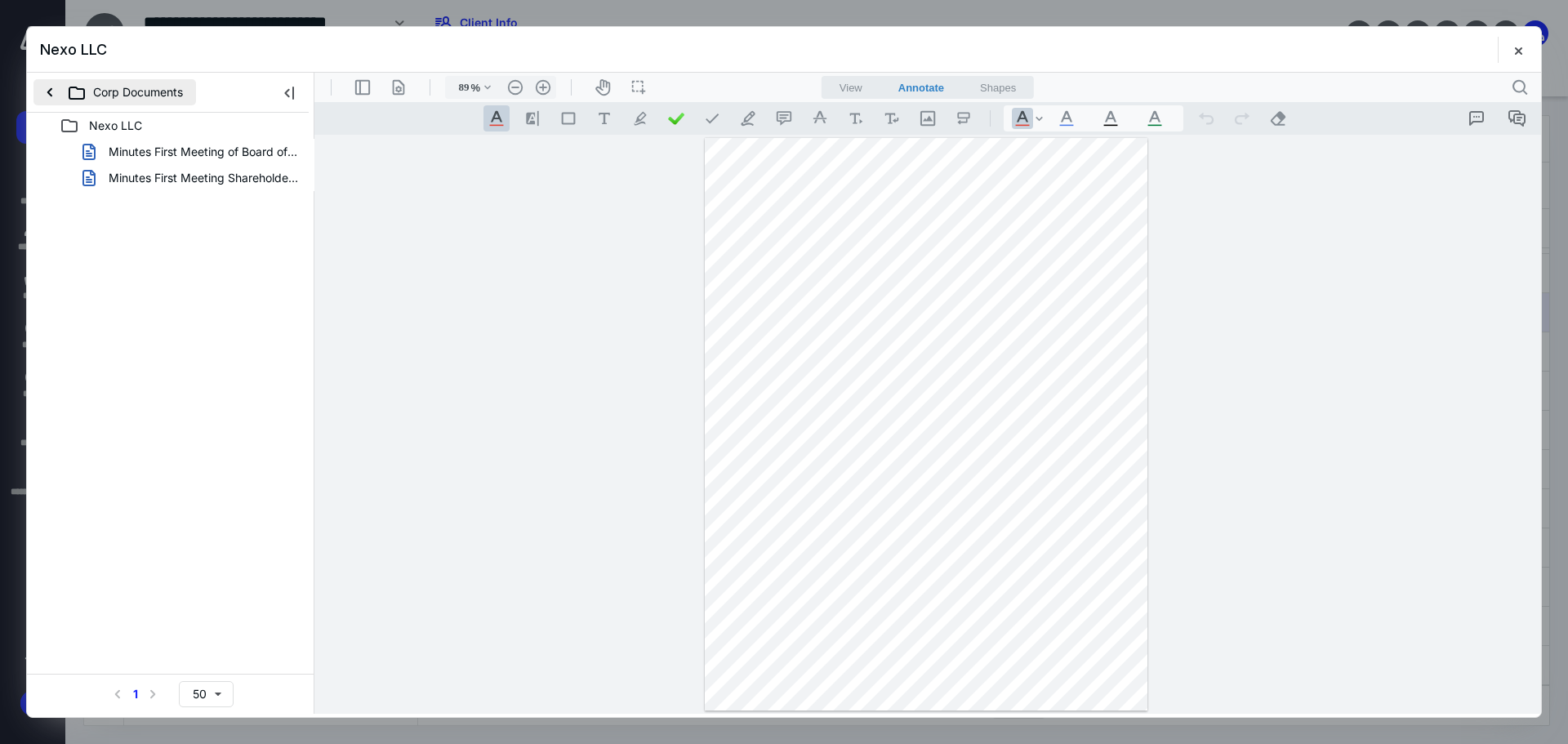 click on "Corp Documents" at bounding box center (114, 92) 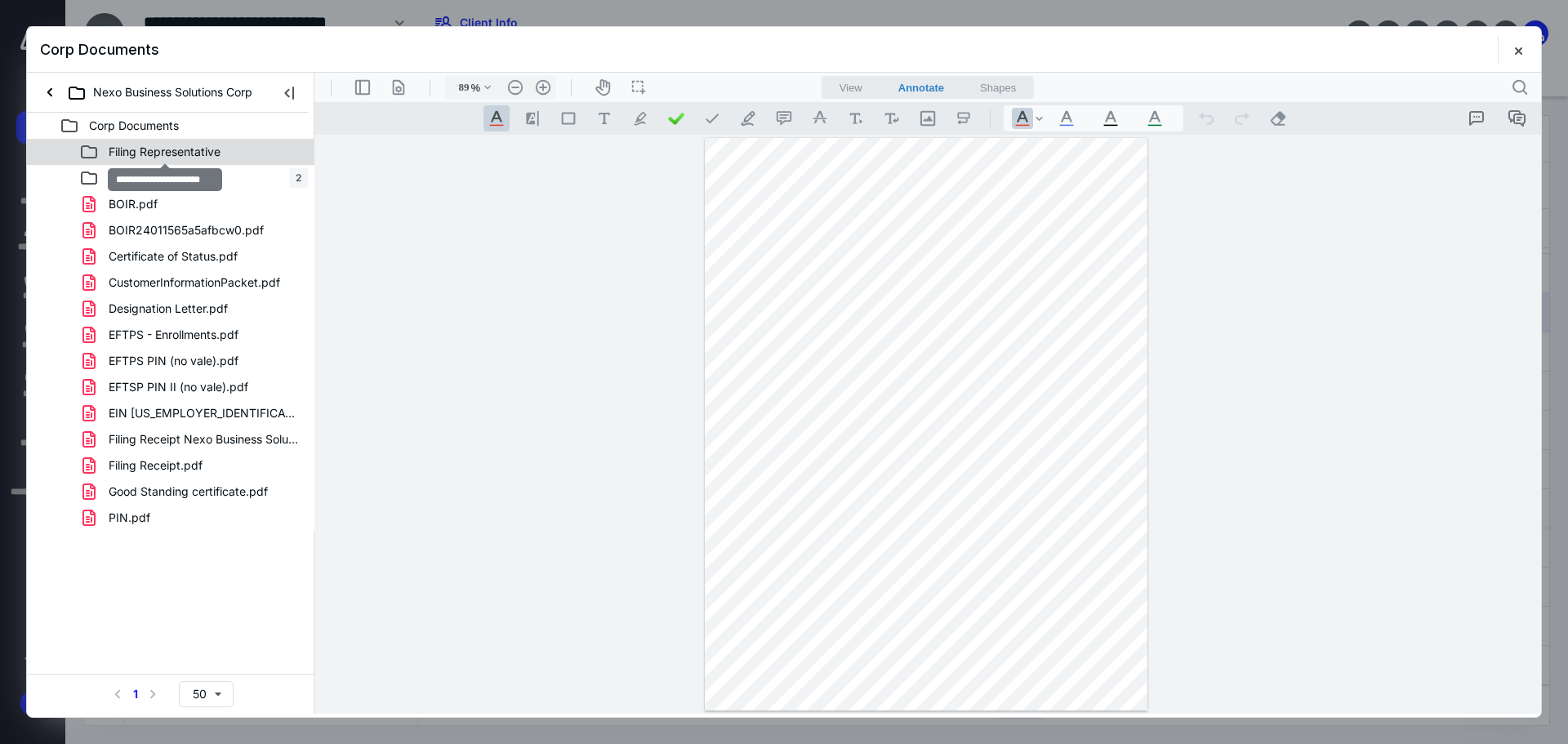 click on "Filing Representative" at bounding box center [164, 152] 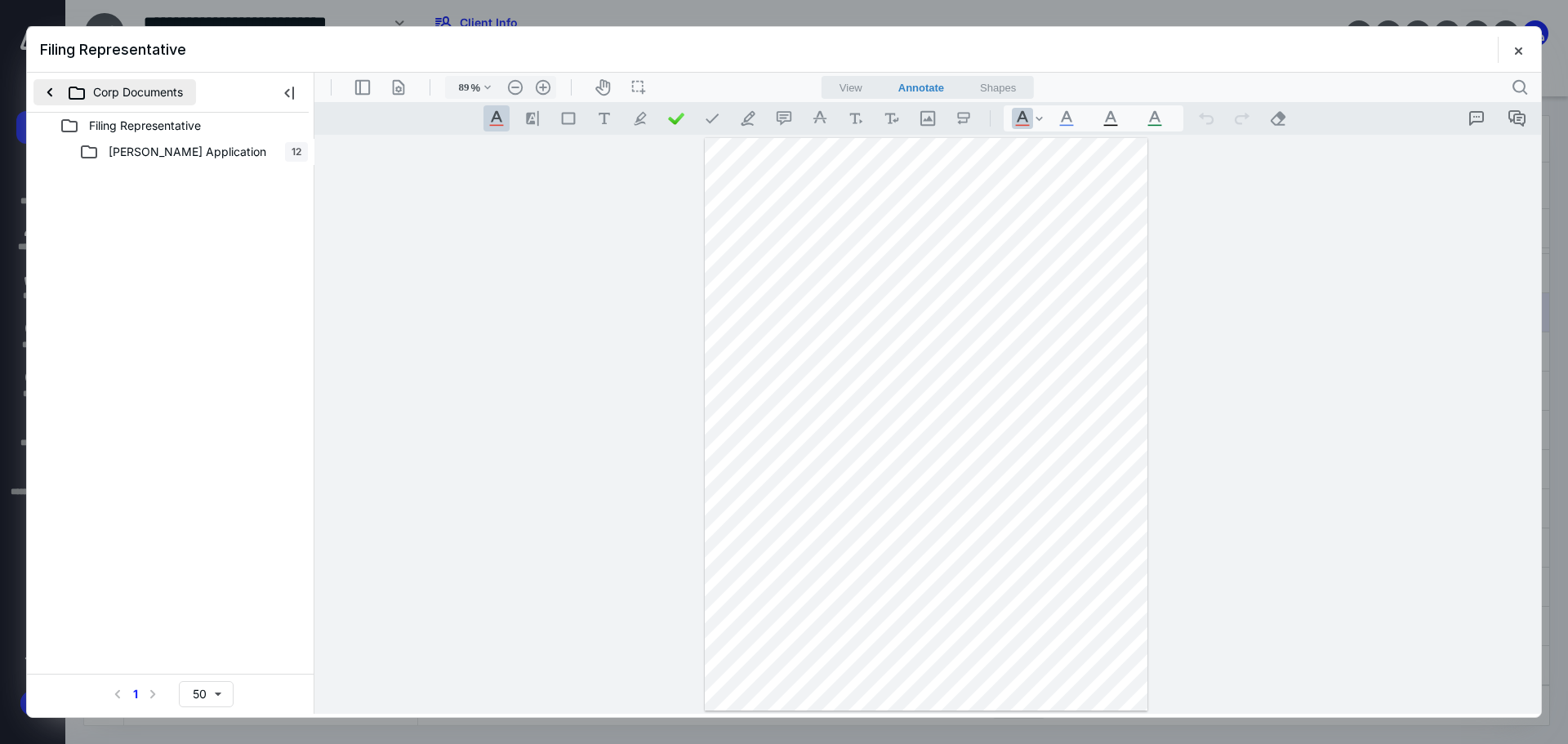 click on "Corp Documents" at bounding box center (114, 92) 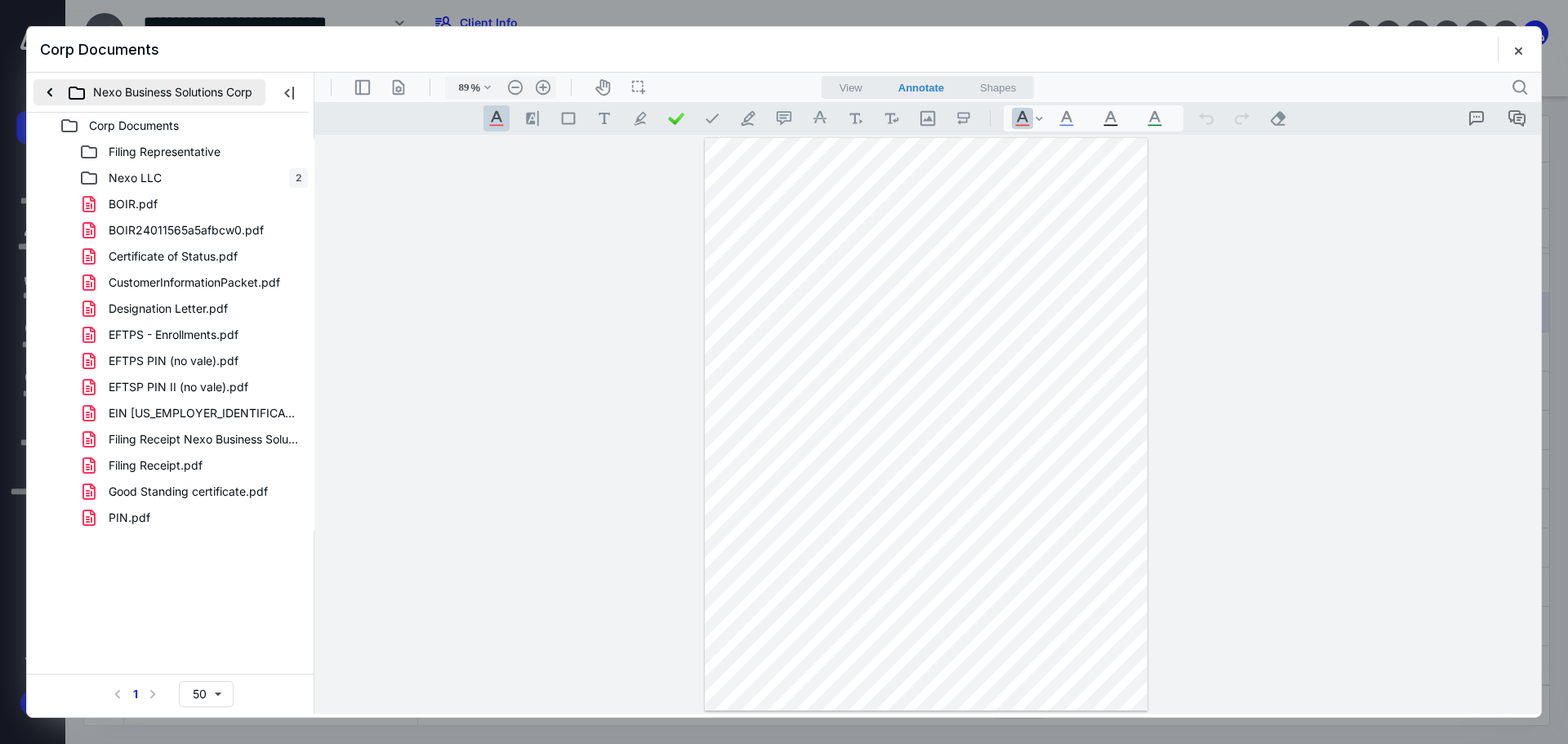 click on "Nexo Business Solutions Corp" at bounding box center [149, 92] 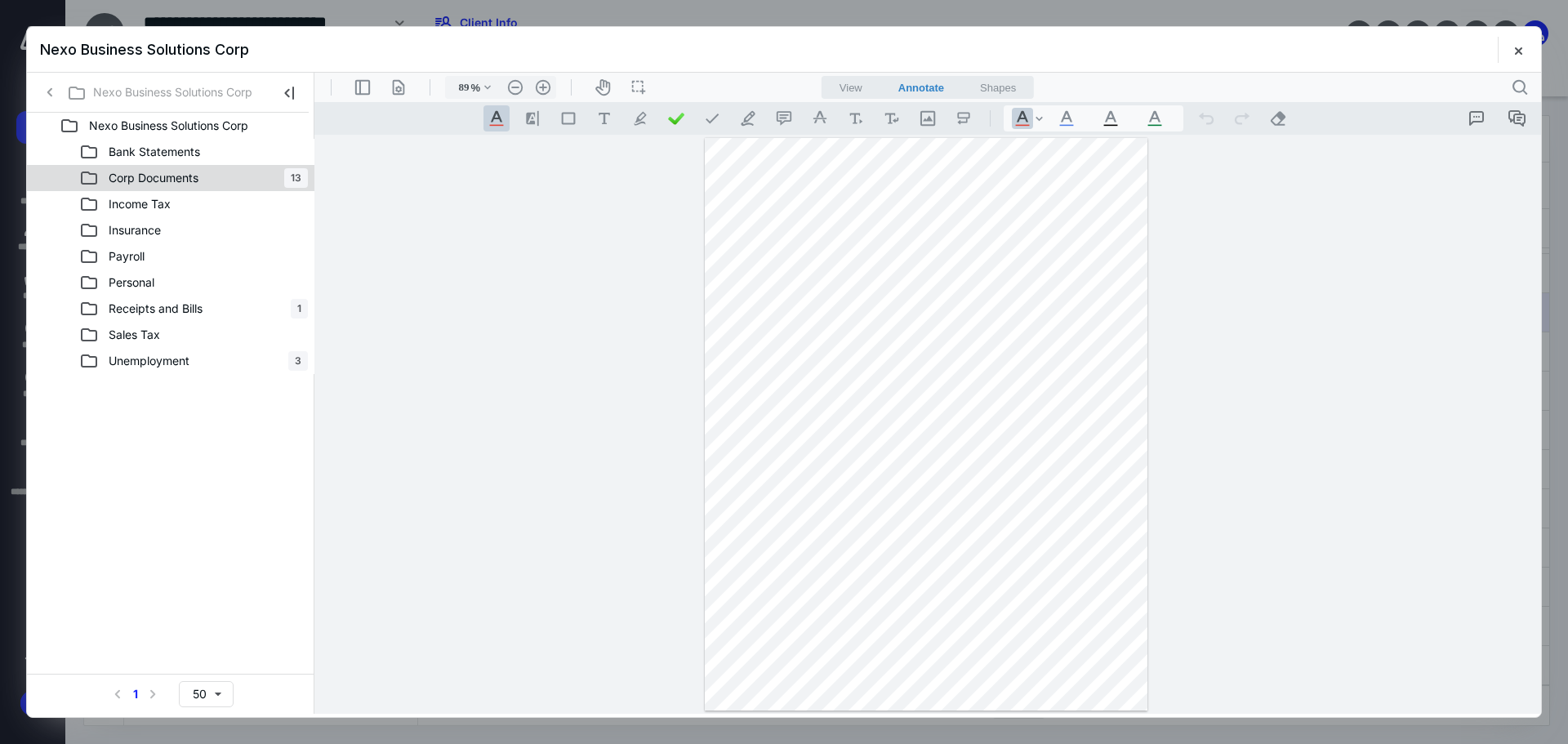 click on "Corp Documents 13" at bounding box center (171, 178) 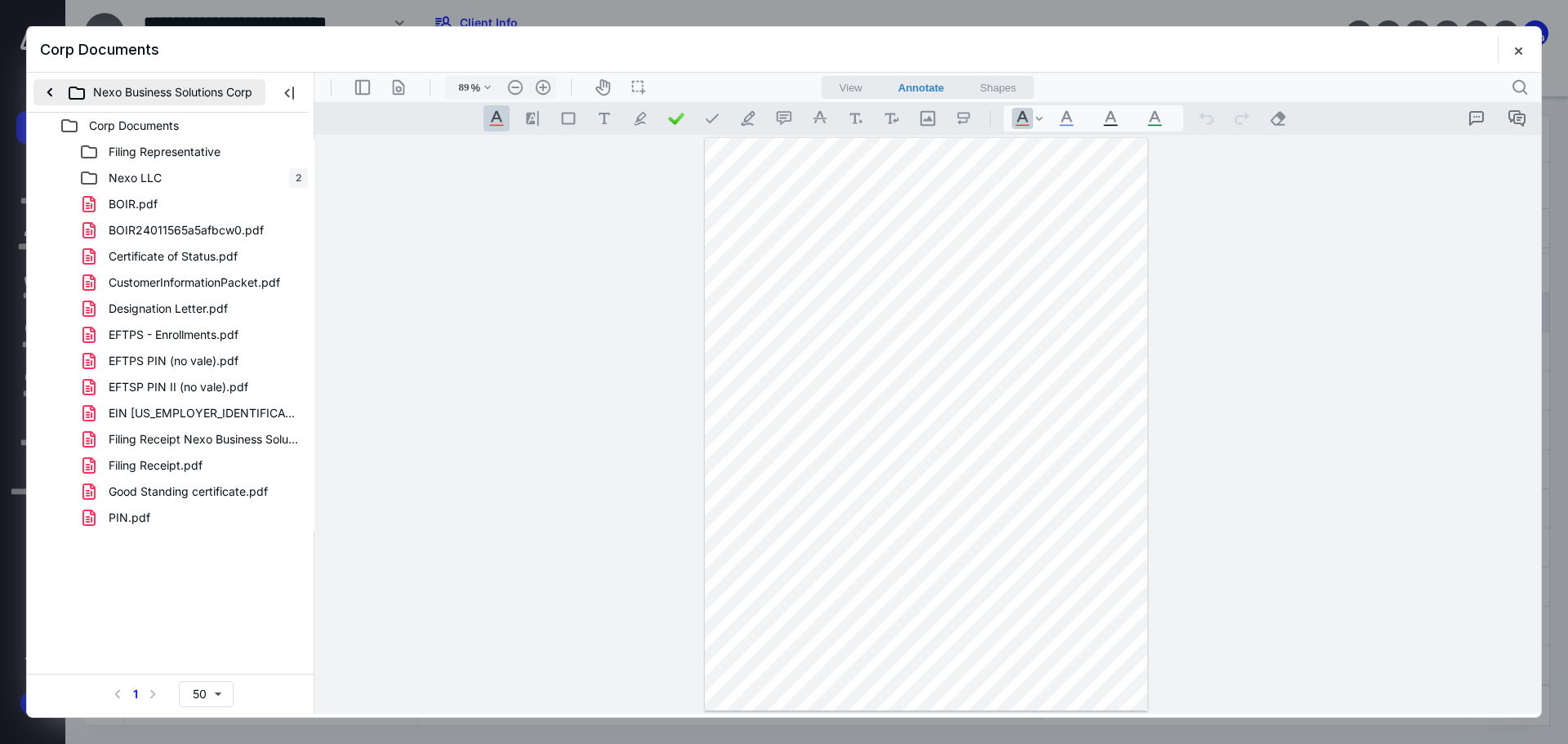 click on "Nexo Business Solutions Corp" at bounding box center [149, 92] 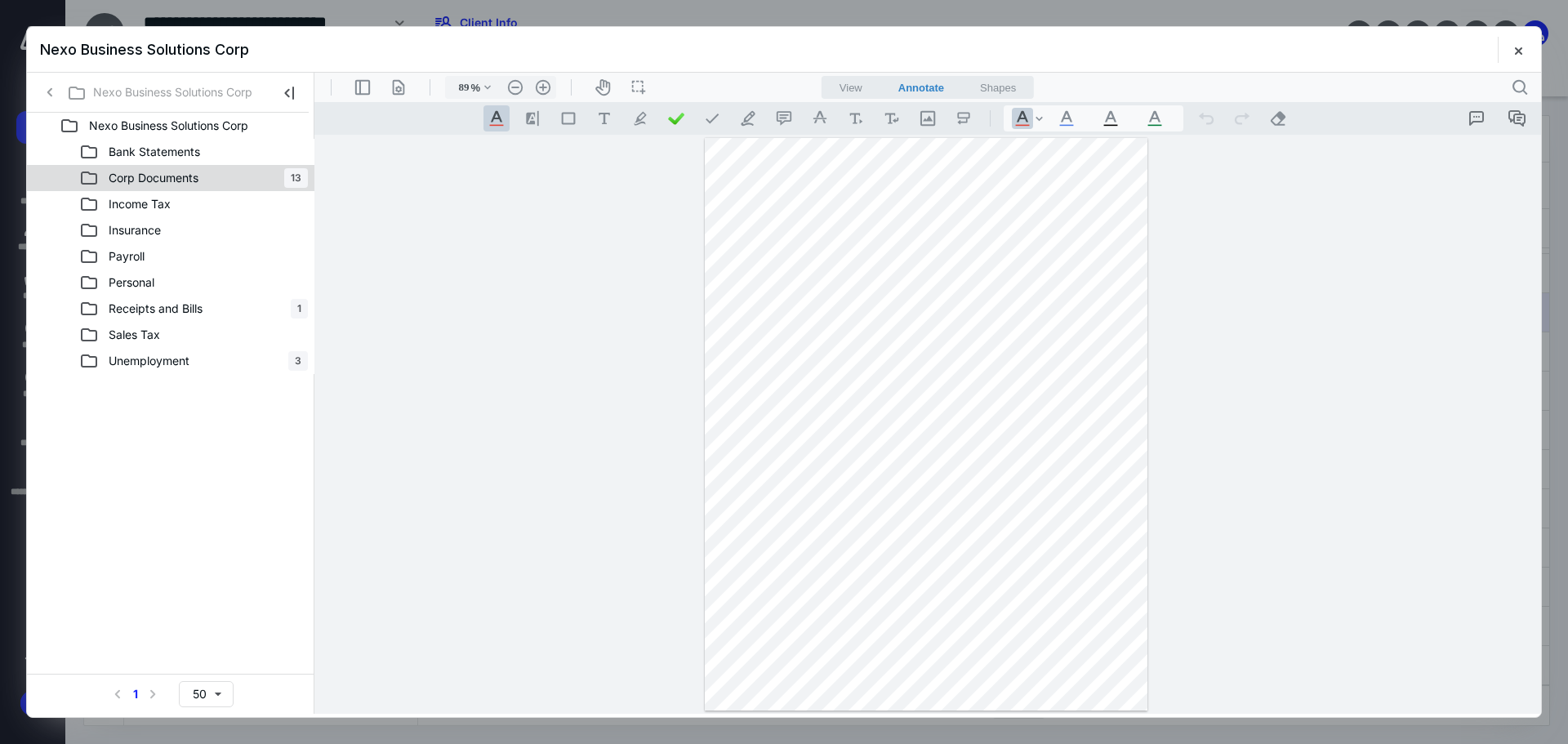 click on "Corp Documents 13" at bounding box center [194, 178] 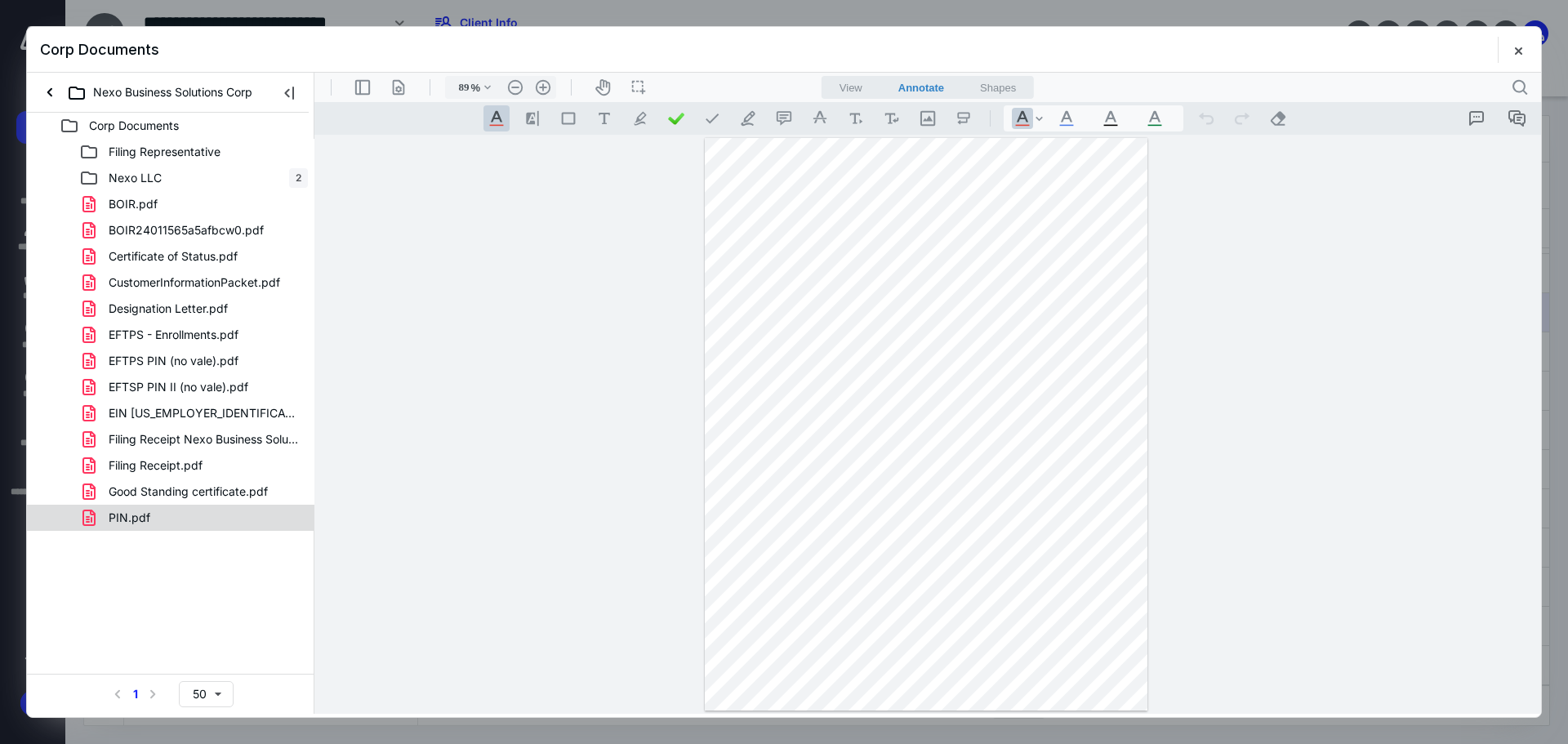 click on "PIN.pdf" at bounding box center [194, 518] 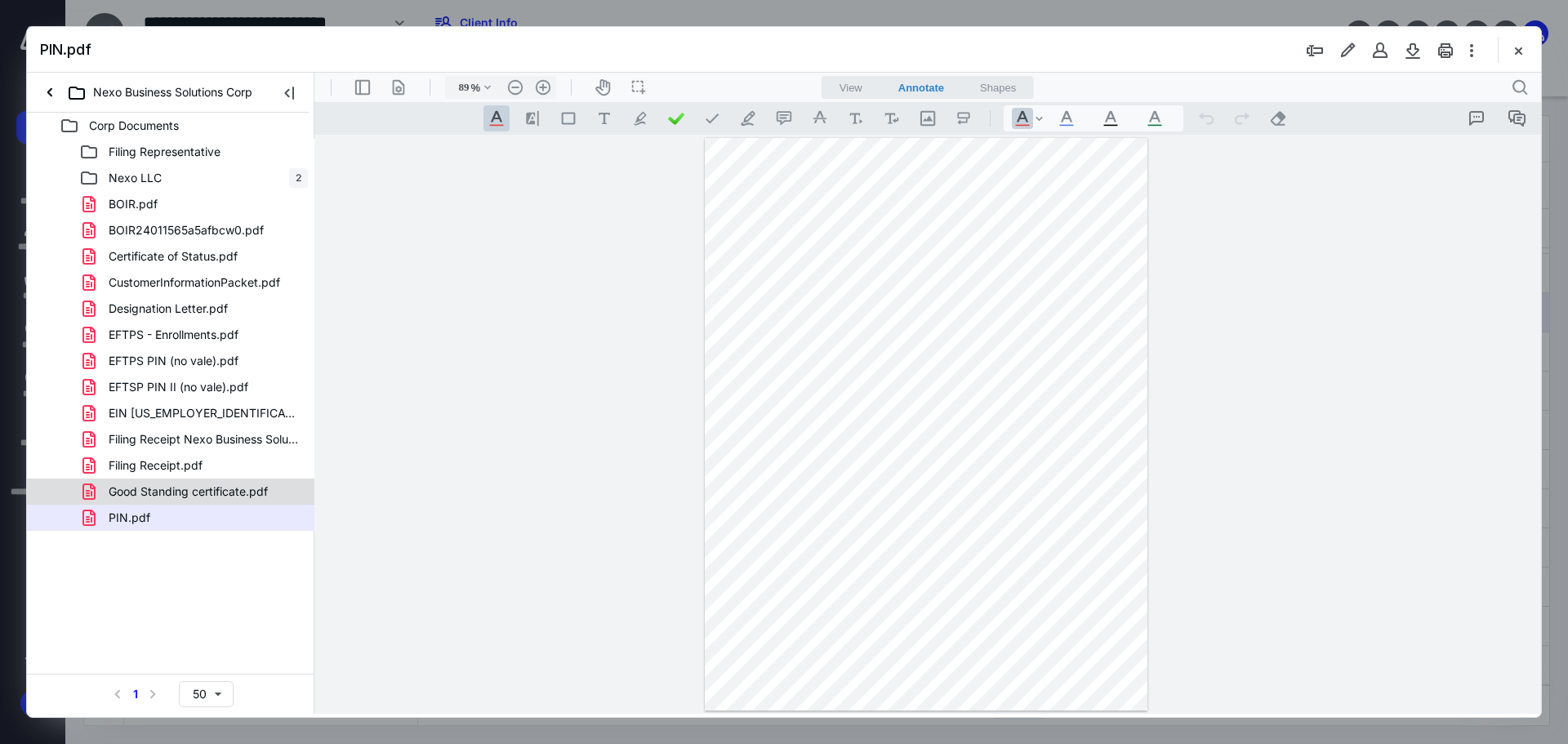 click on "Good Standing certificate.pdf" at bounding box center [188, 492] 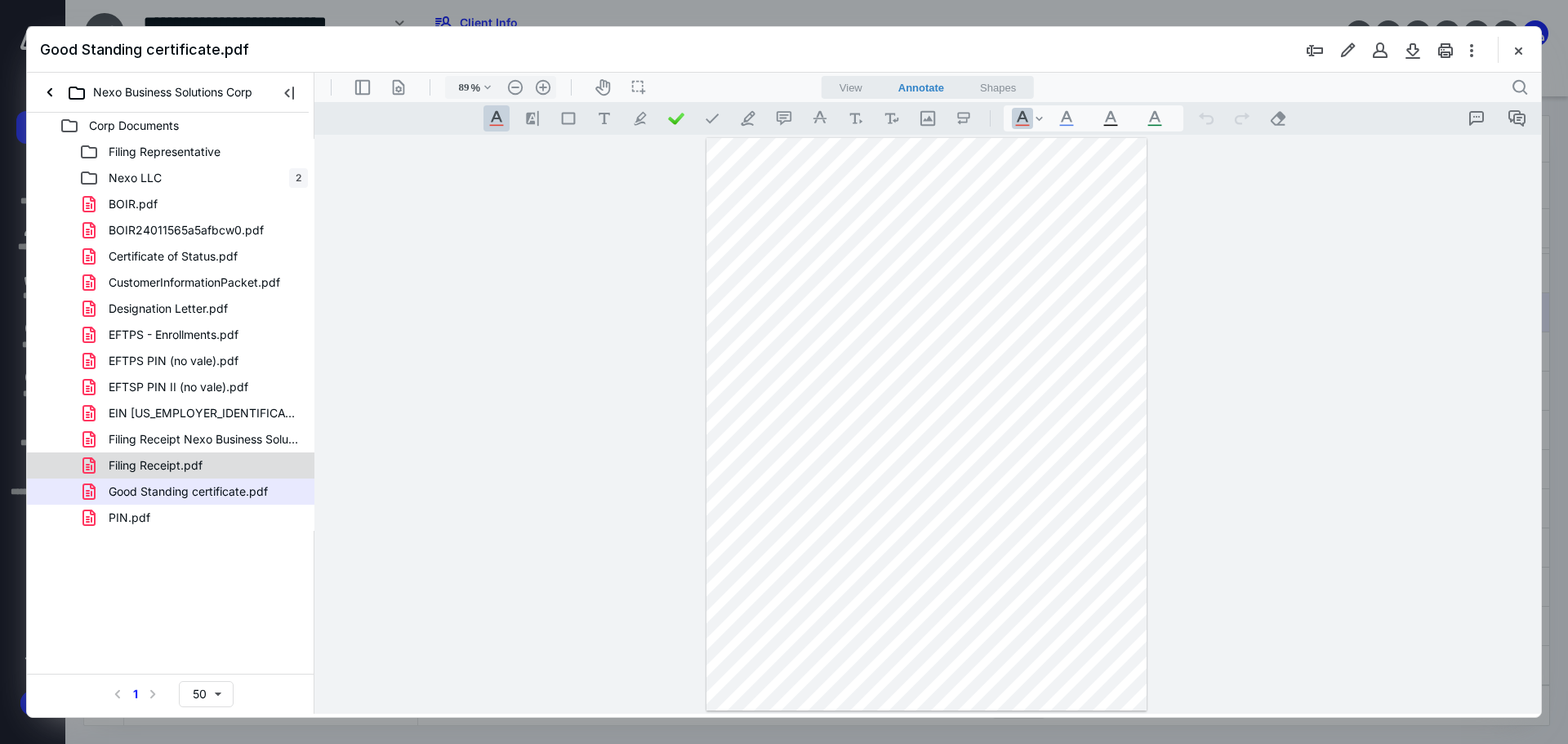 click on "Filing Receipt.pdf" at bounding box center (194, 466) 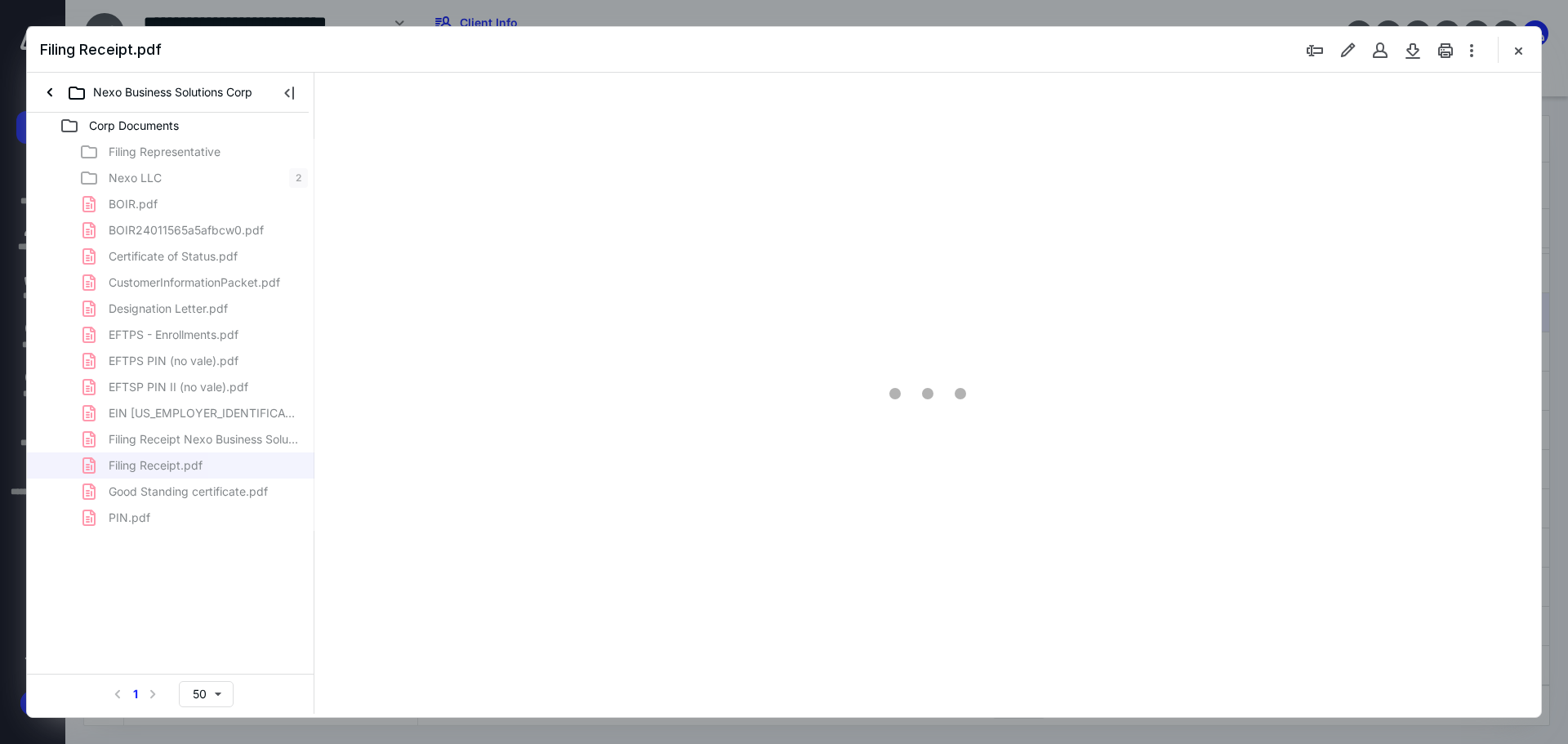 scroll, scrollTop: 65, scrollLeft: 0, axis: vertical 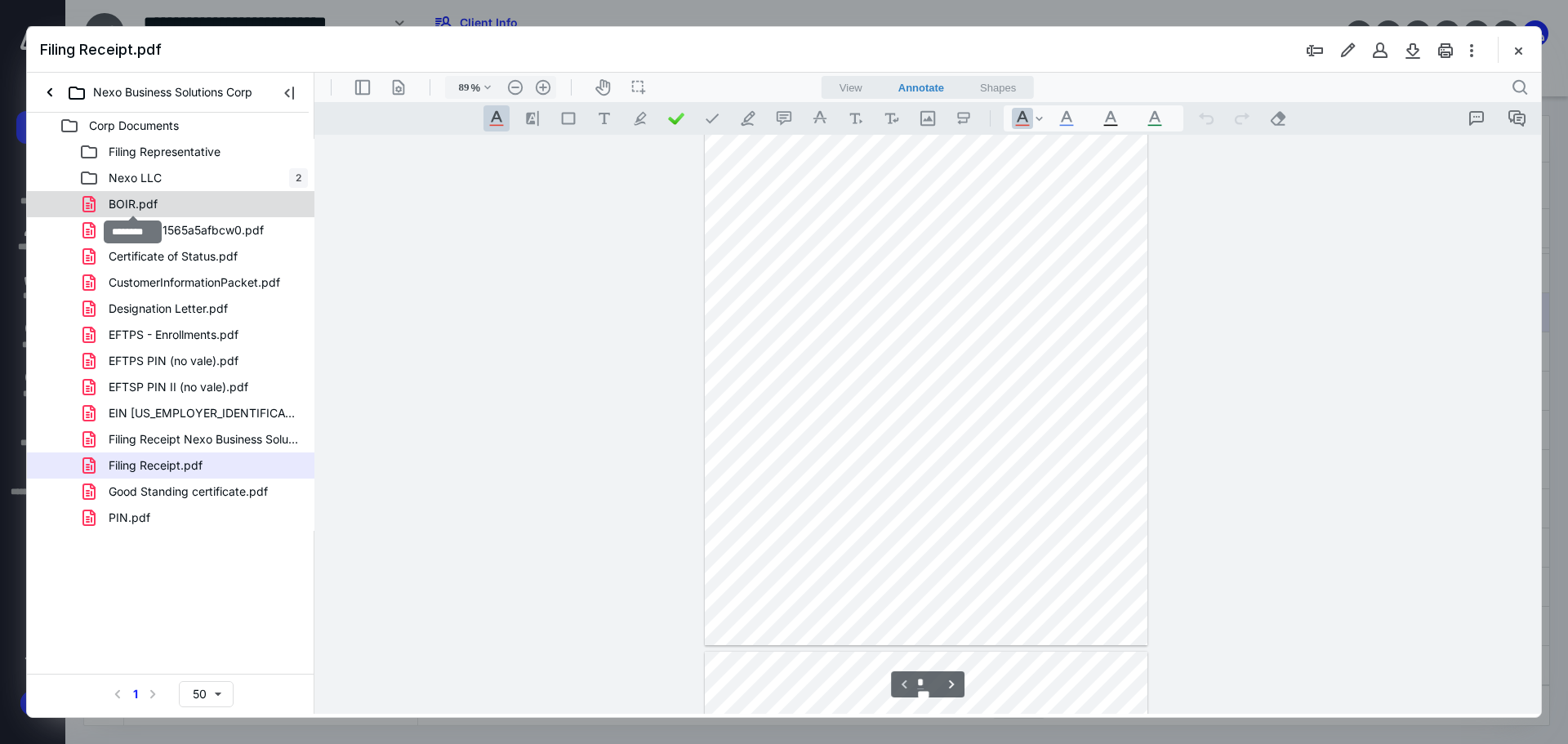 click on "BOIR.pdf" at bounding box center [133, 204] 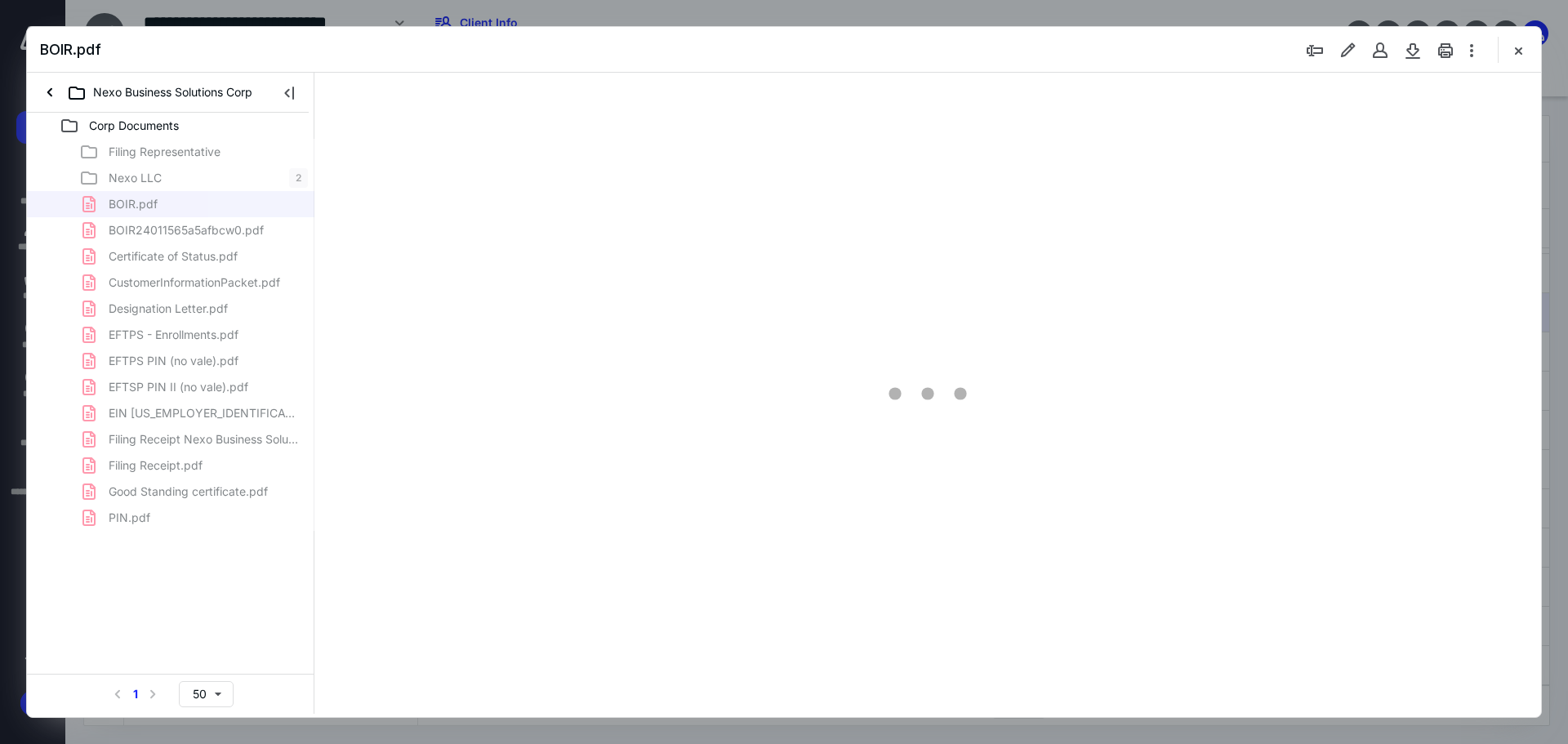 type on "89" 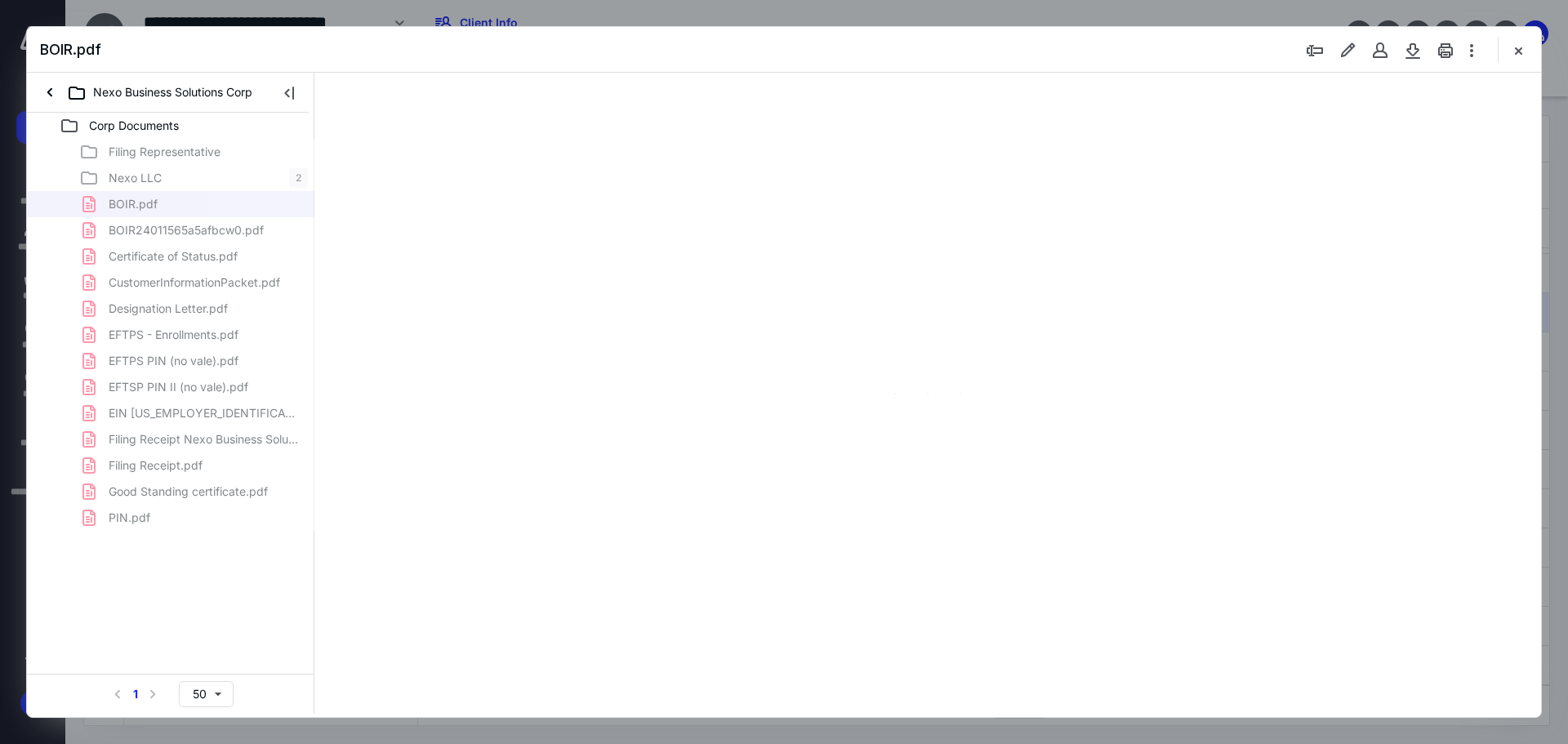 scroll, scrollTop: 0, scrollLeft: 0, axis: both 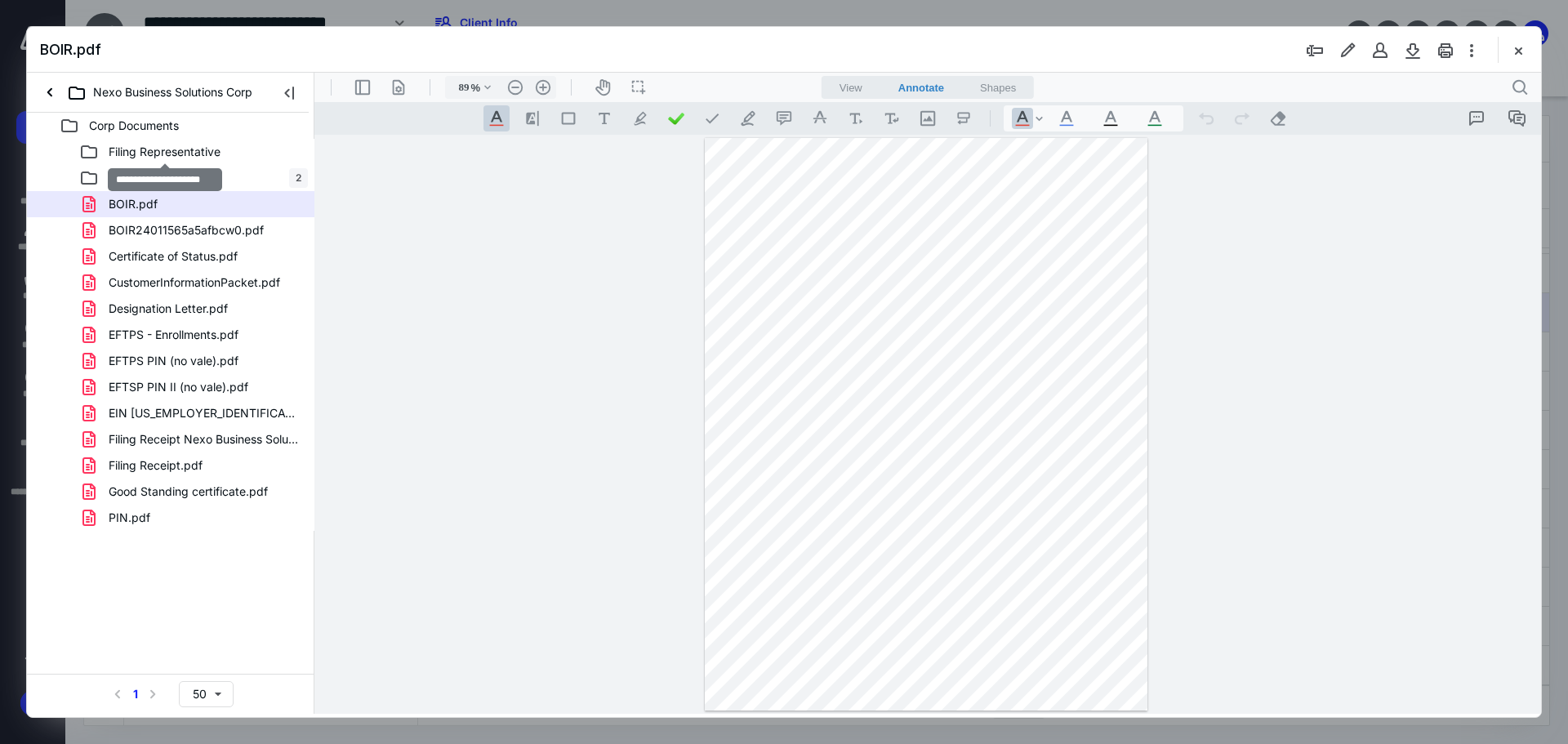 click on "Filing Representative" at bounding box center (164, 152) 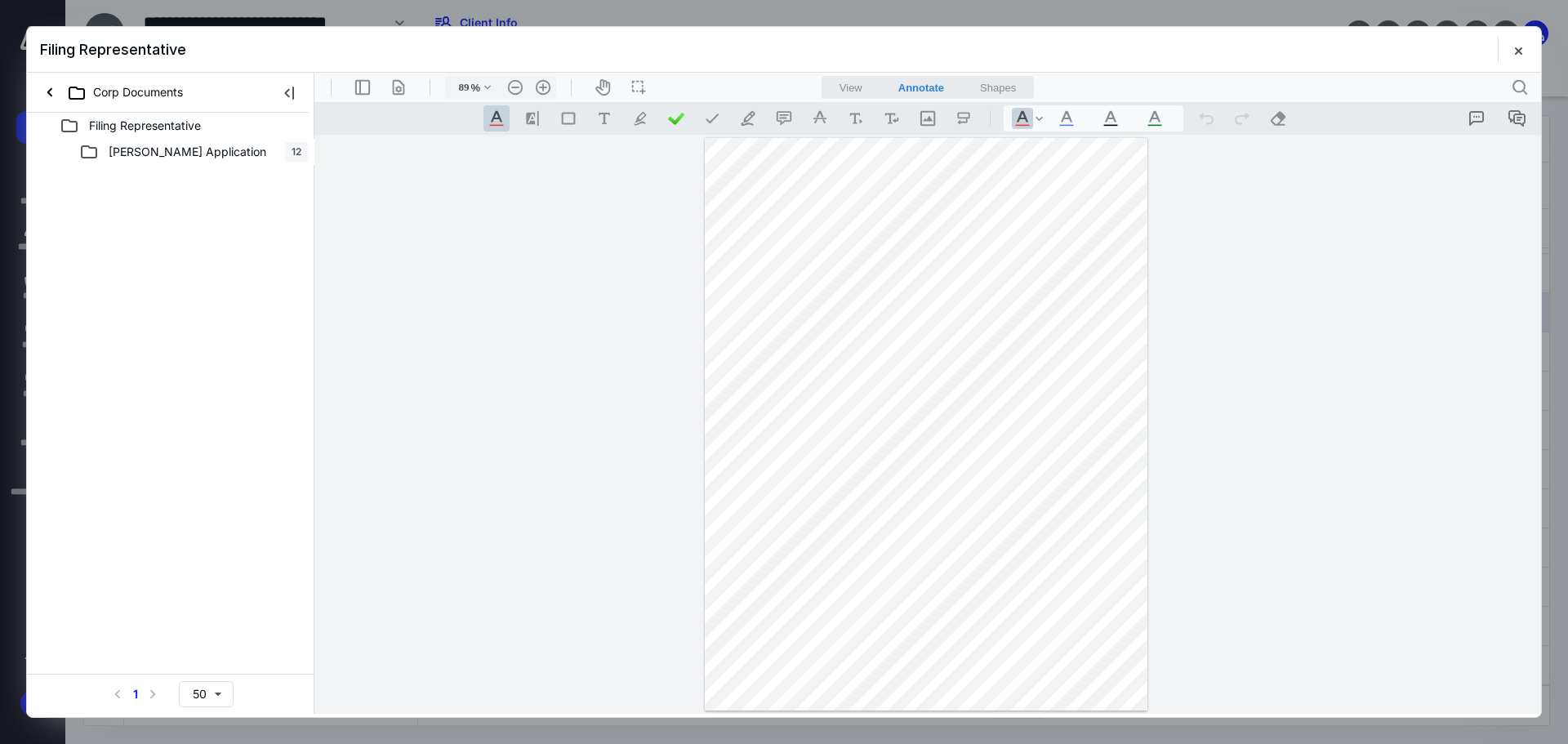 drag, startPoint x: 1518, startPoint y: 47, endPoint x: 1501, endPoint y: 47, distance: 17 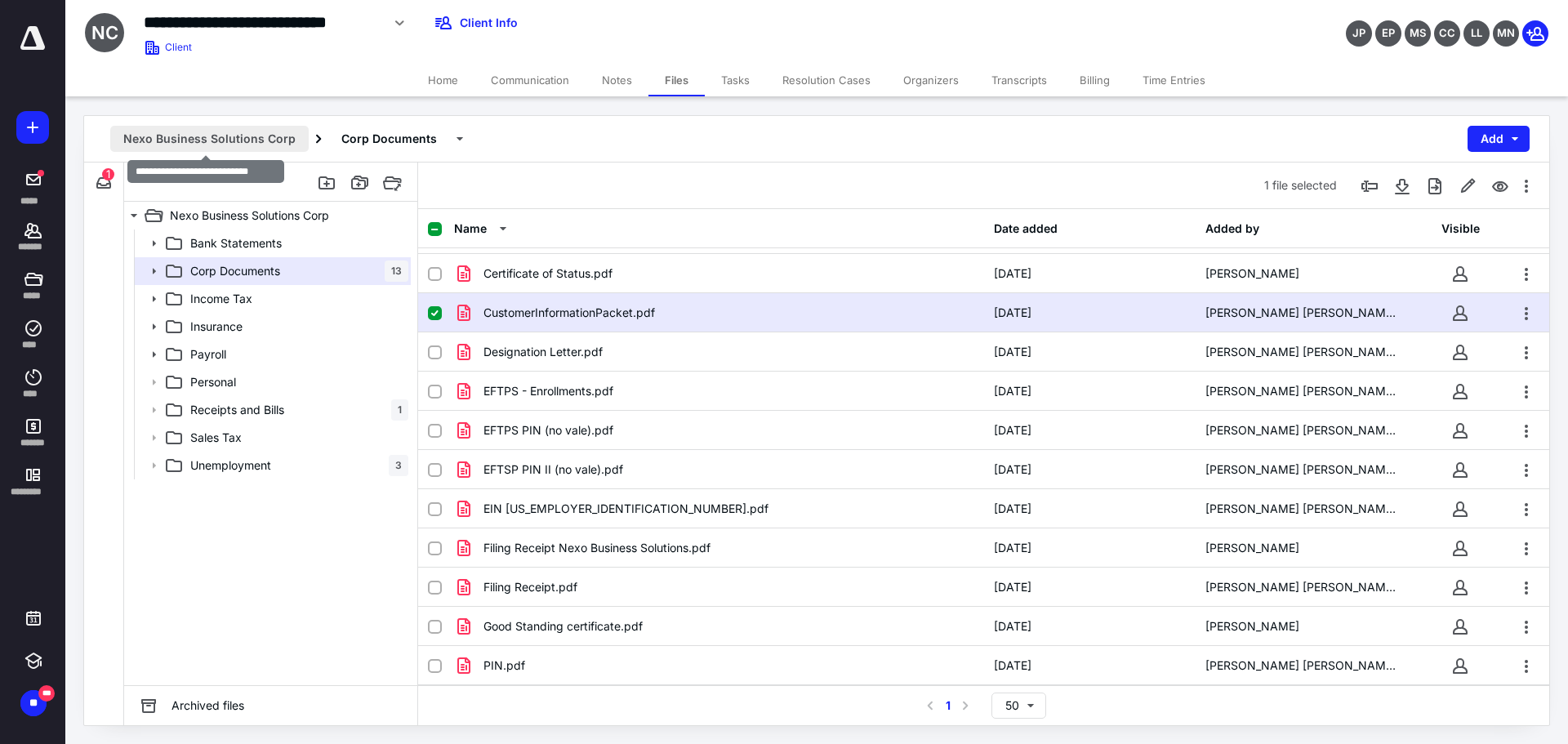 click on "Nexo Business Solutions Corp" at bounding box center (209, 139) 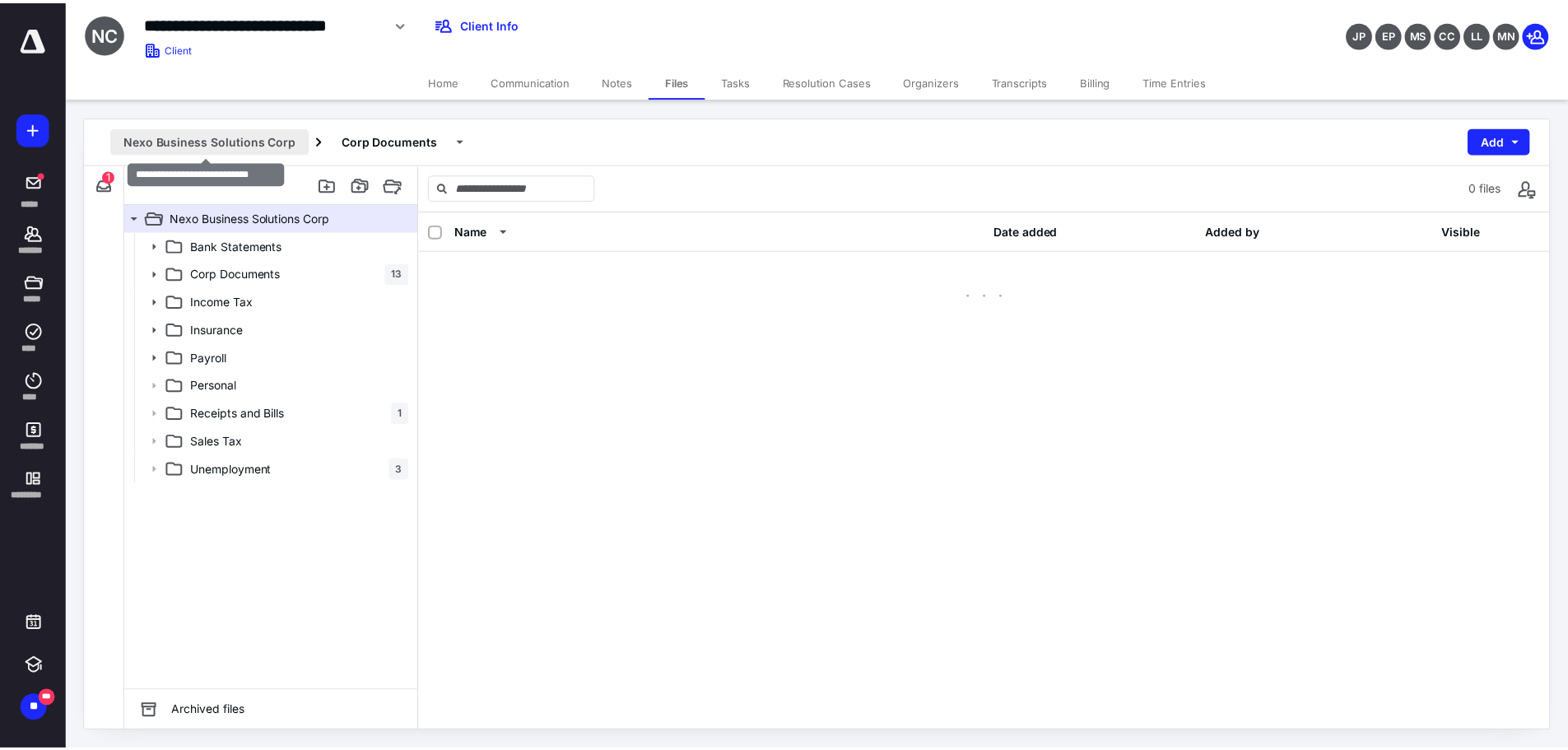 scroll, scrollTop: 0, scrollLeft: 0, axis: both 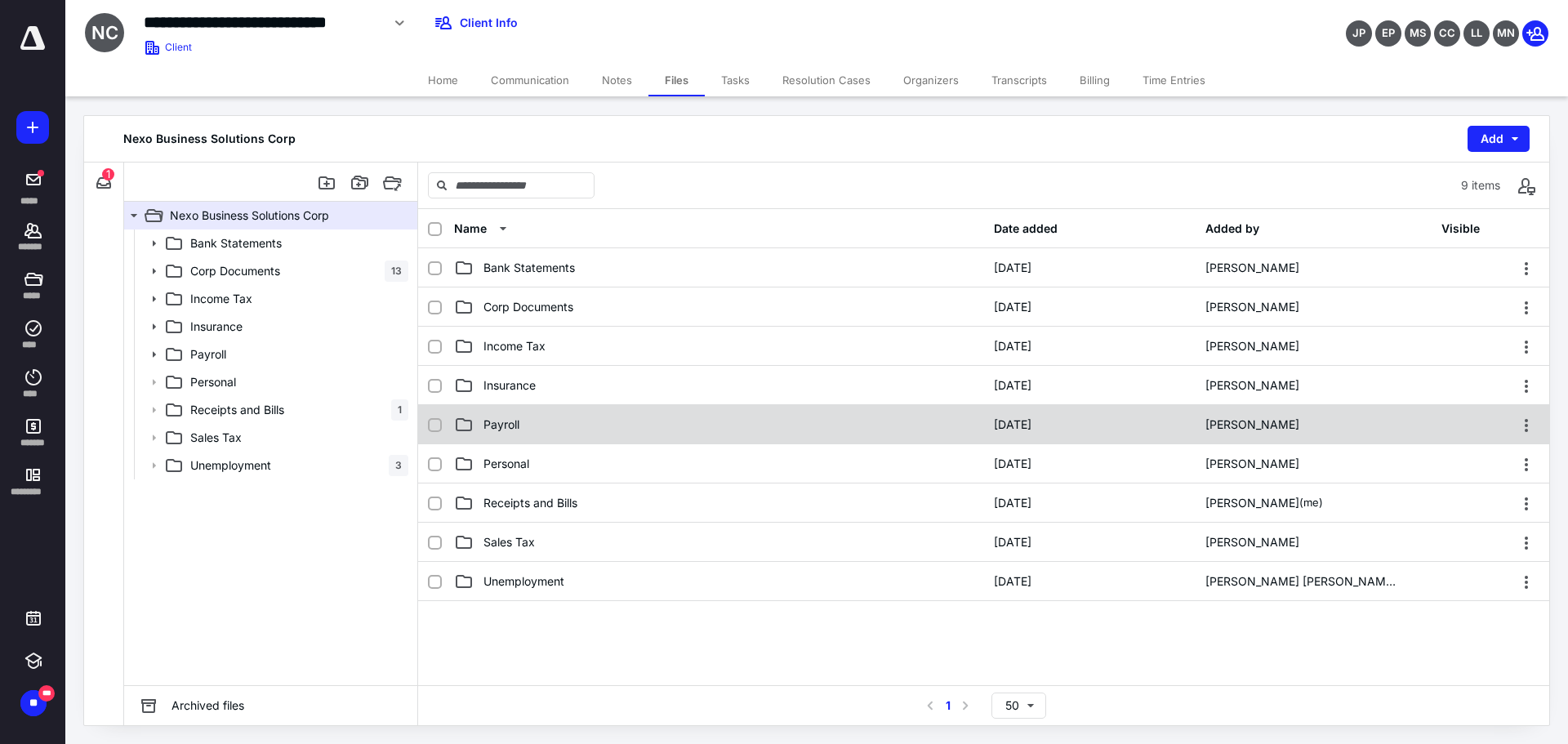 click on "Payroll" at bounding box center (719, 425) 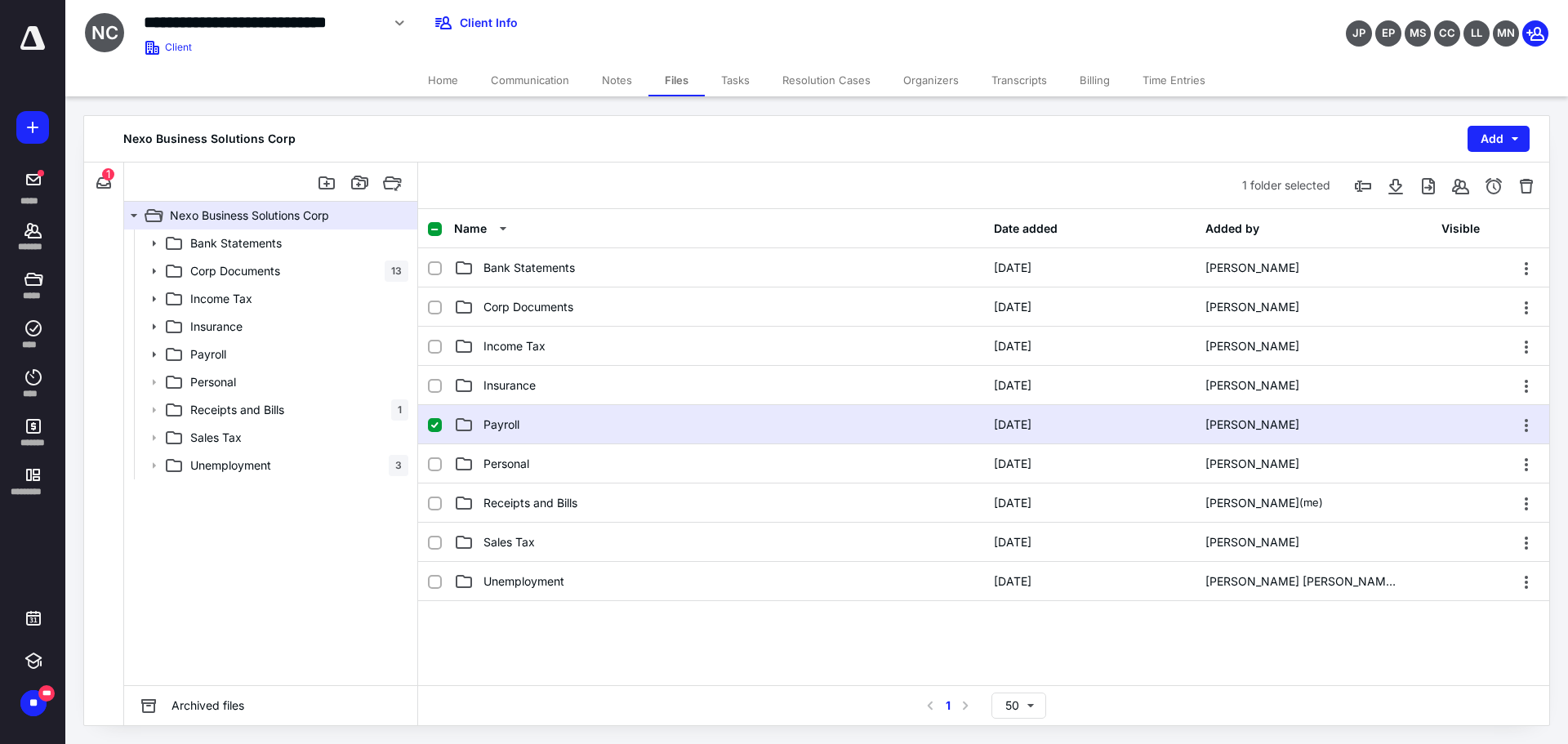 click on "Payroll" at bounding box center [719, 425] 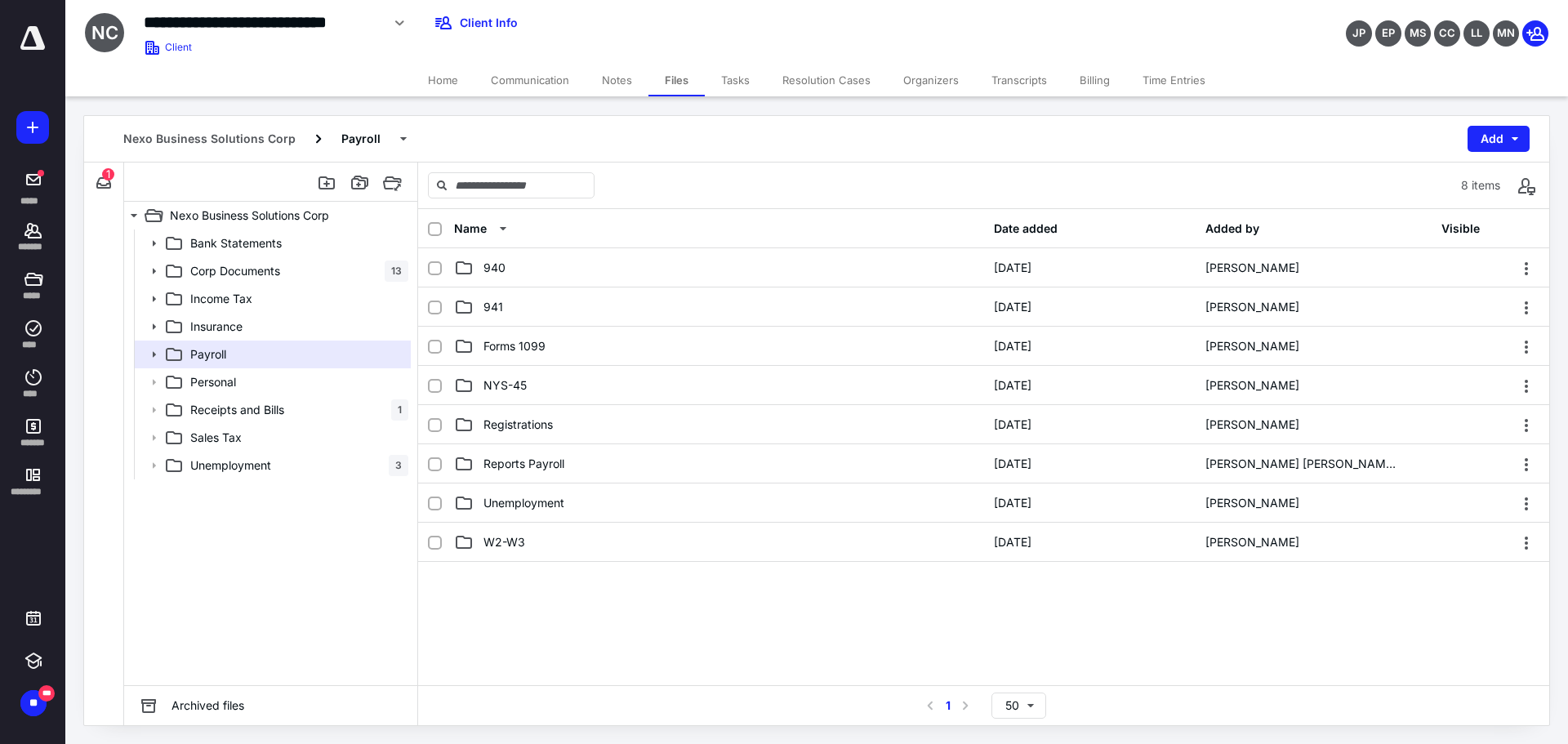 click on "Registrations" at bounding box center (719, 425) 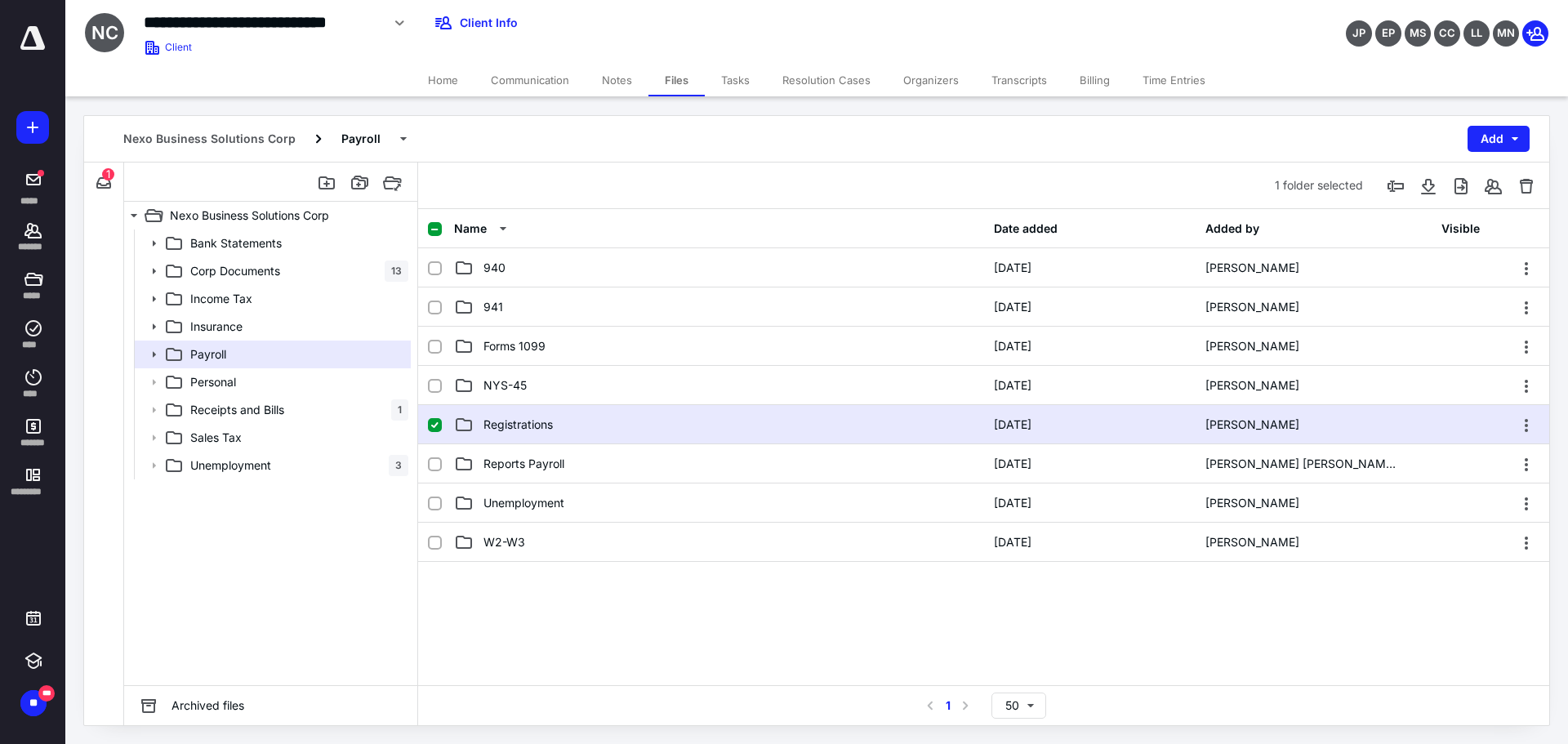 click on "Registrations" at bounding box center [719, 425] 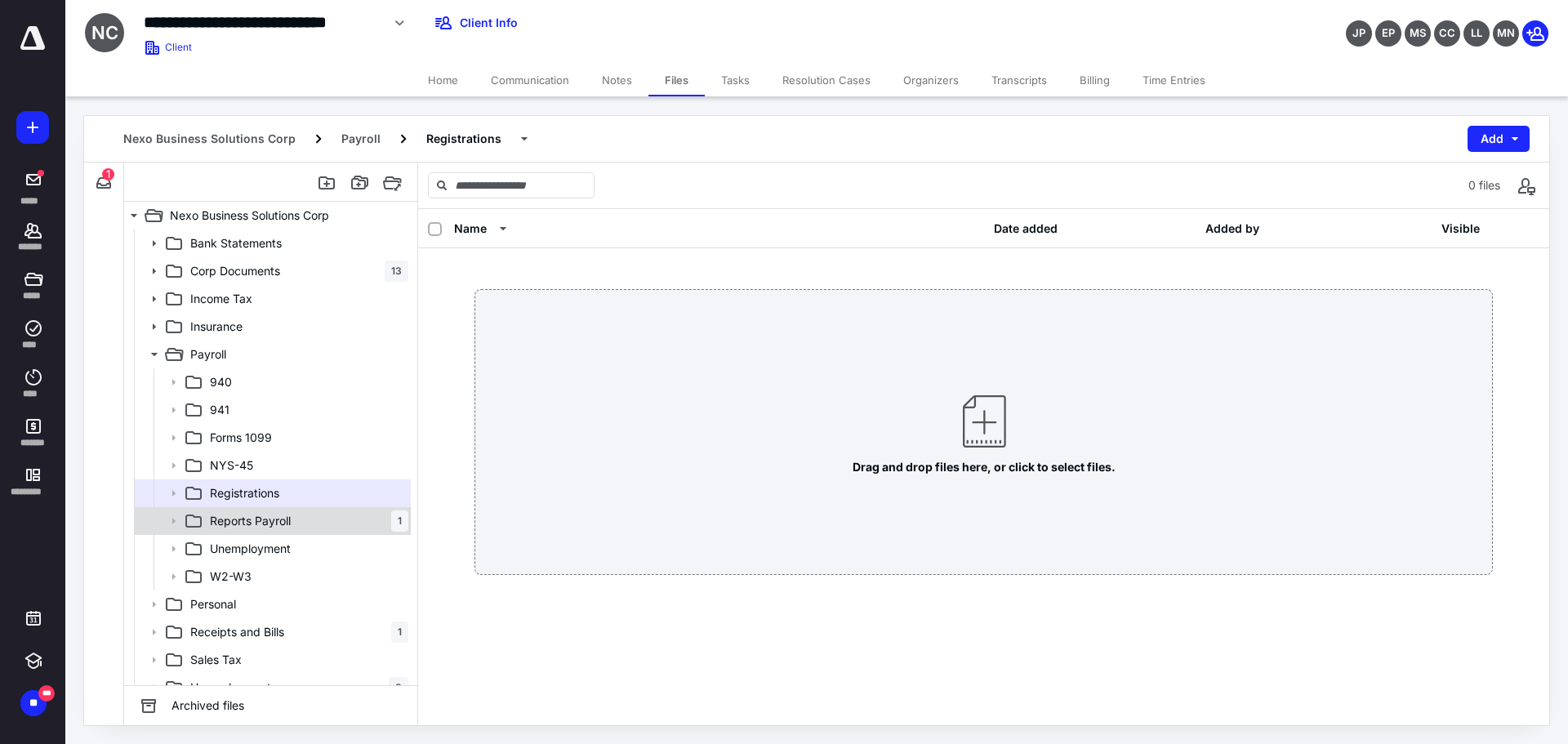 click on "Reports Payroll 1" at bounding box center (305, 521) 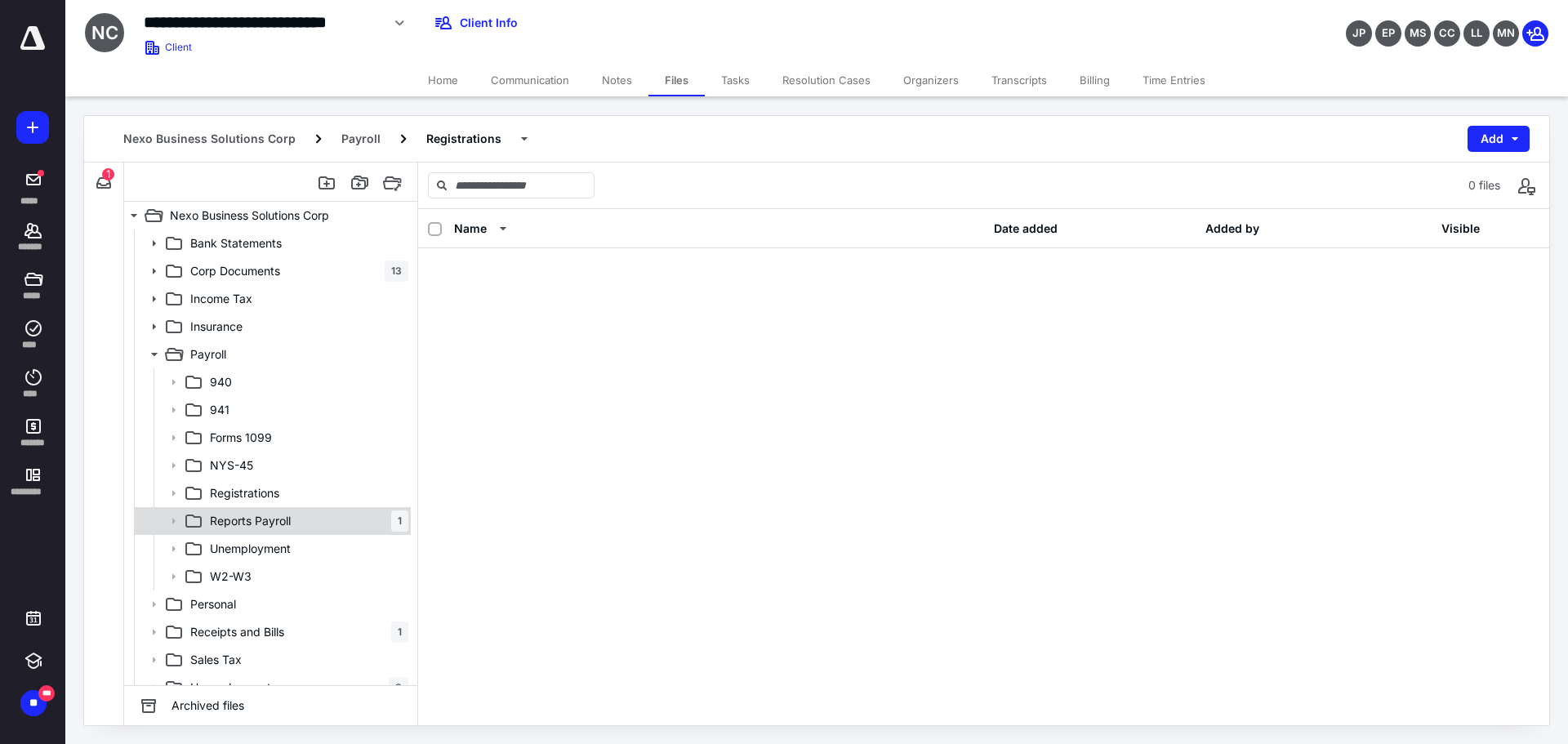 click on "Reports Payroll 1" at bounding box center [305, 521] 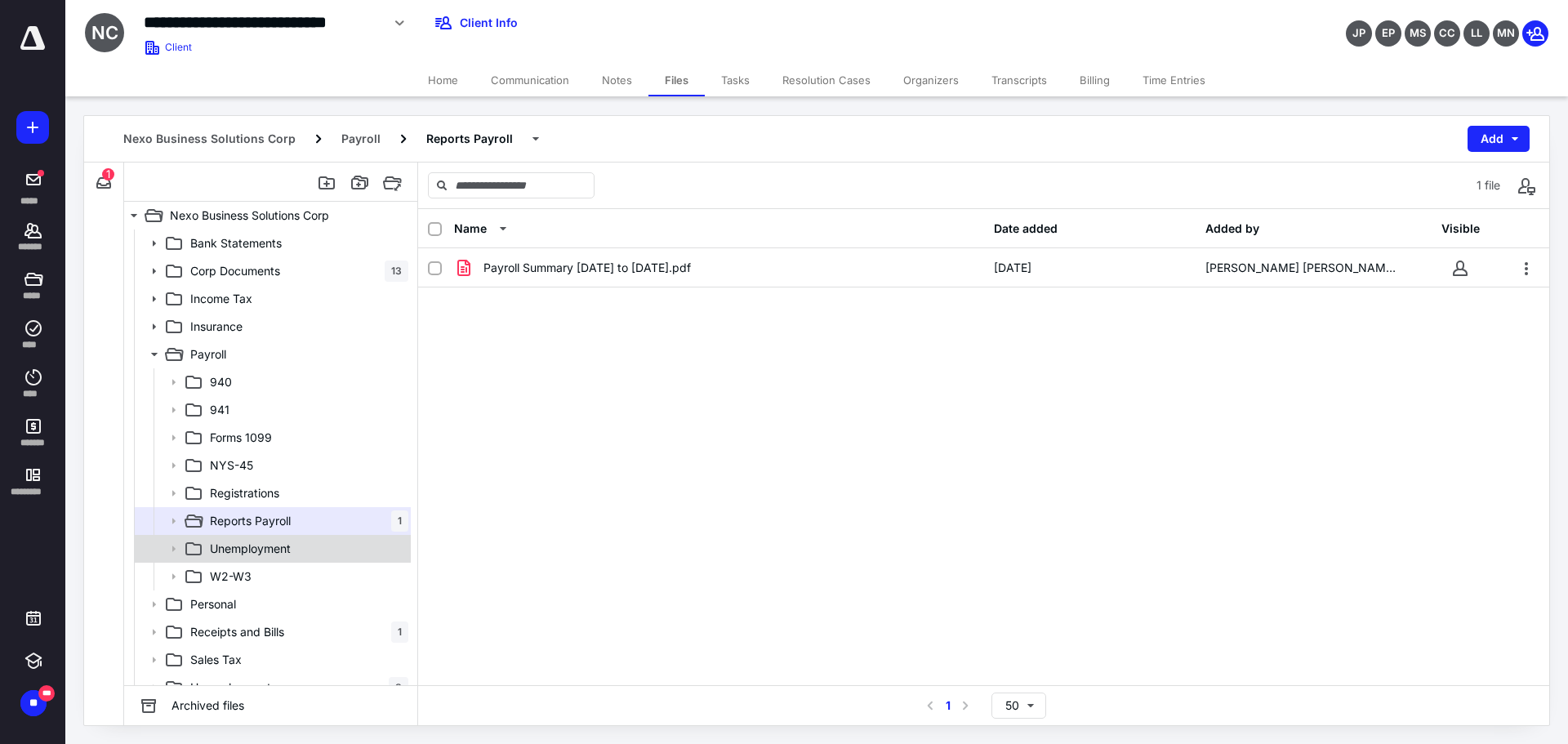 click on "Unemployment" at bounding box center [271, 549] 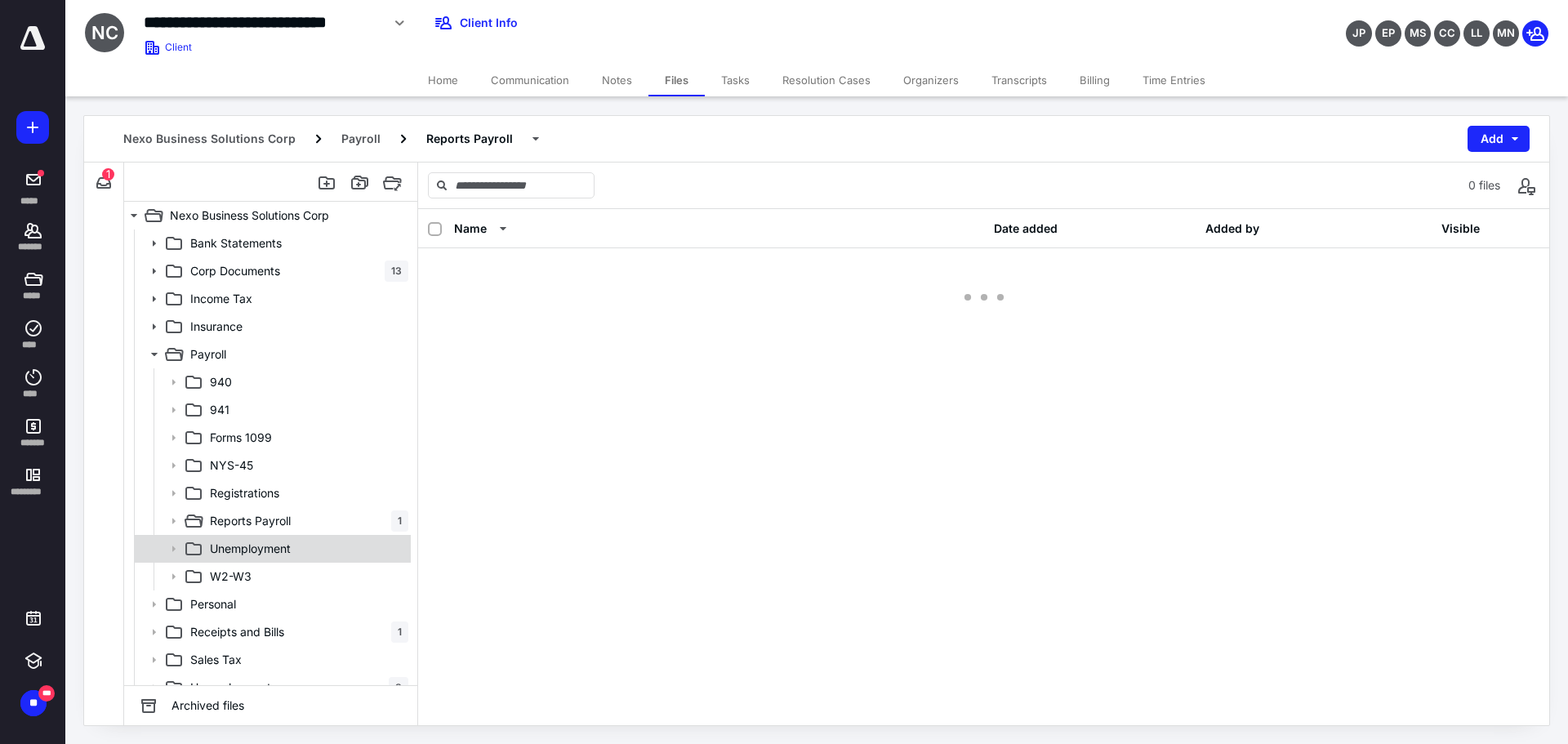 click on "Unemployment" at bounding box center (271, 549) 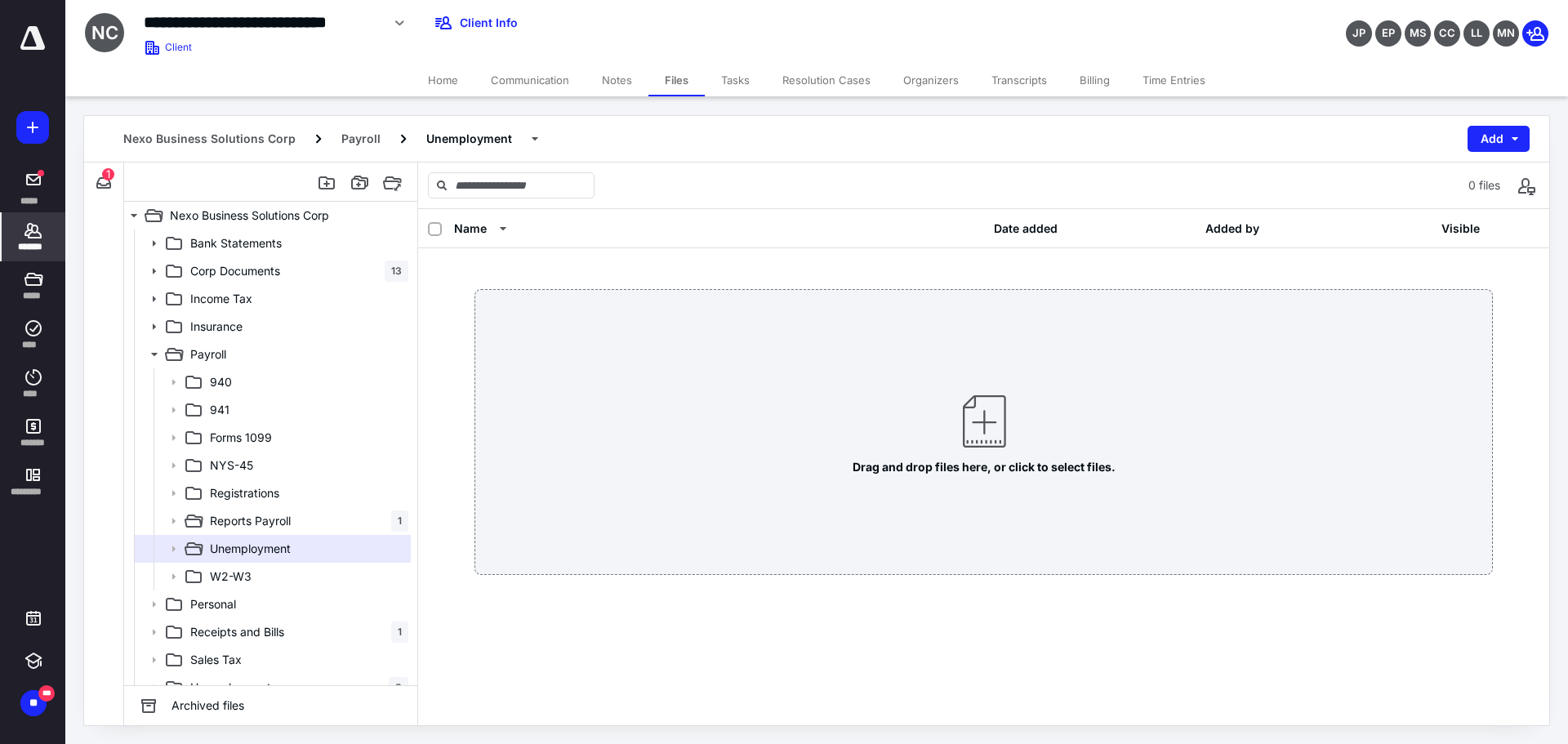 drag, startPoint x: 42, startPoint y: 228, endPoint x: 96, endPoint y: 197, distance: 62.26556 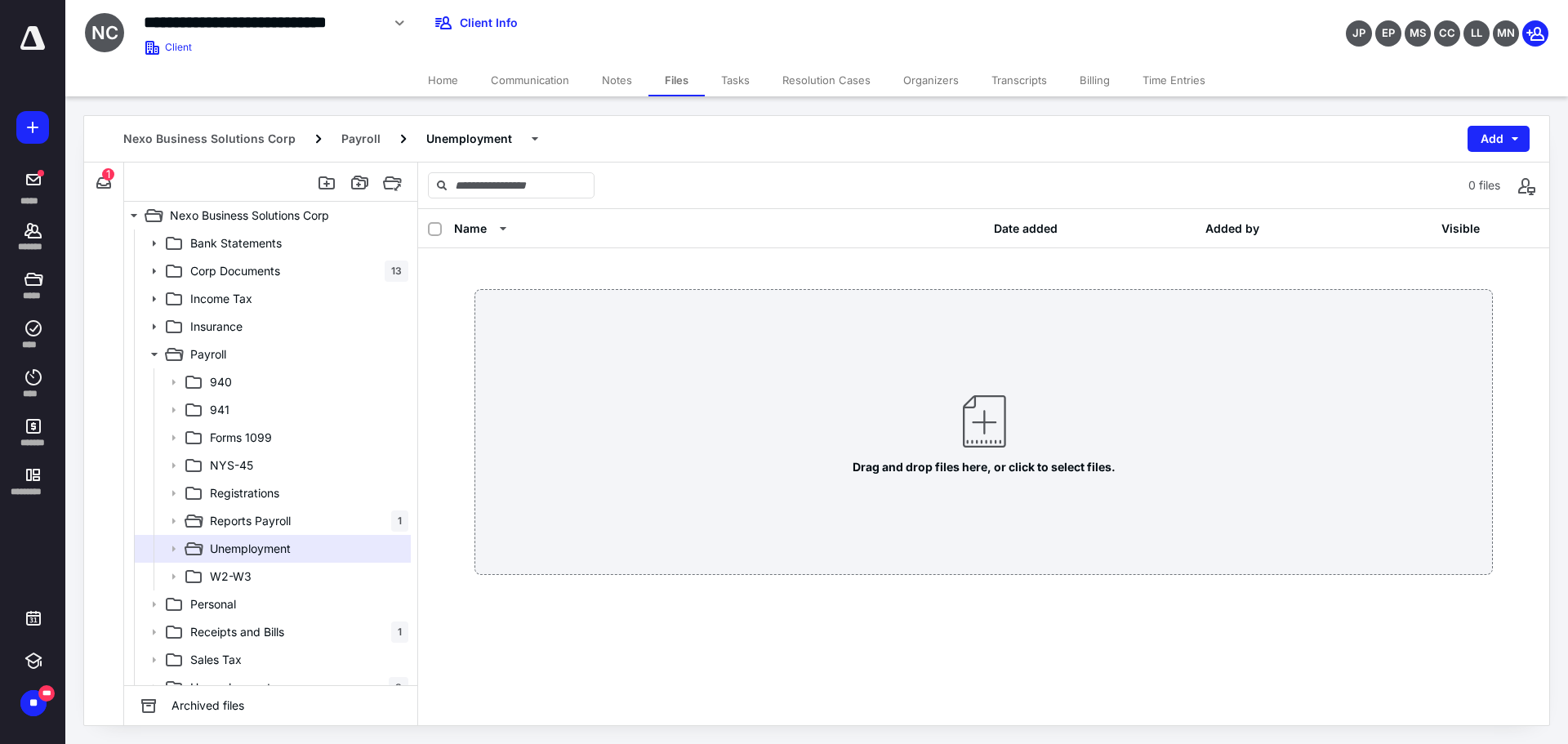 click on "*******" at bounding box center (33, 237) 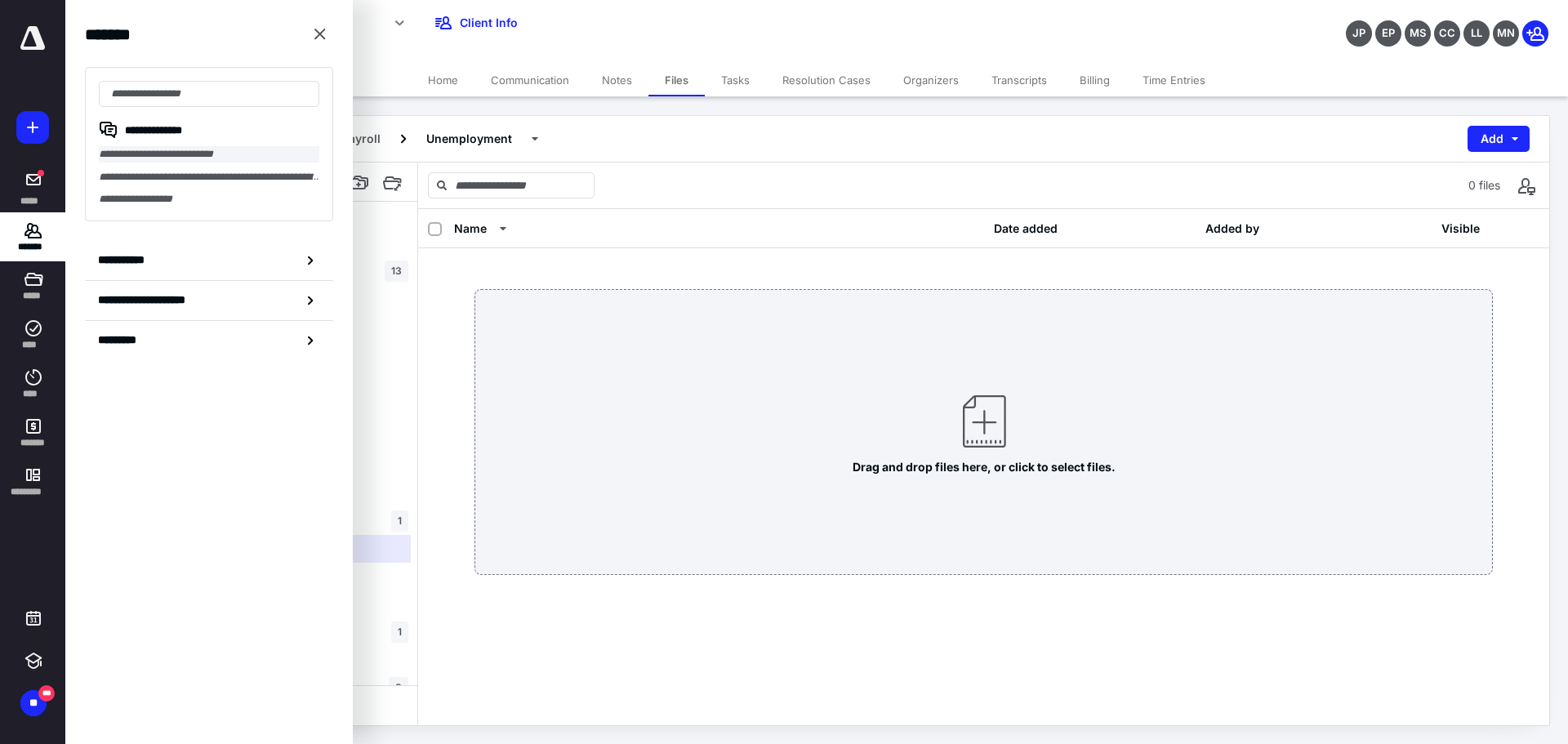 drag, startPoint x: 179, startPoint y: 150, endPoint x: 205, endPoint y: 160, distance: 27.856777 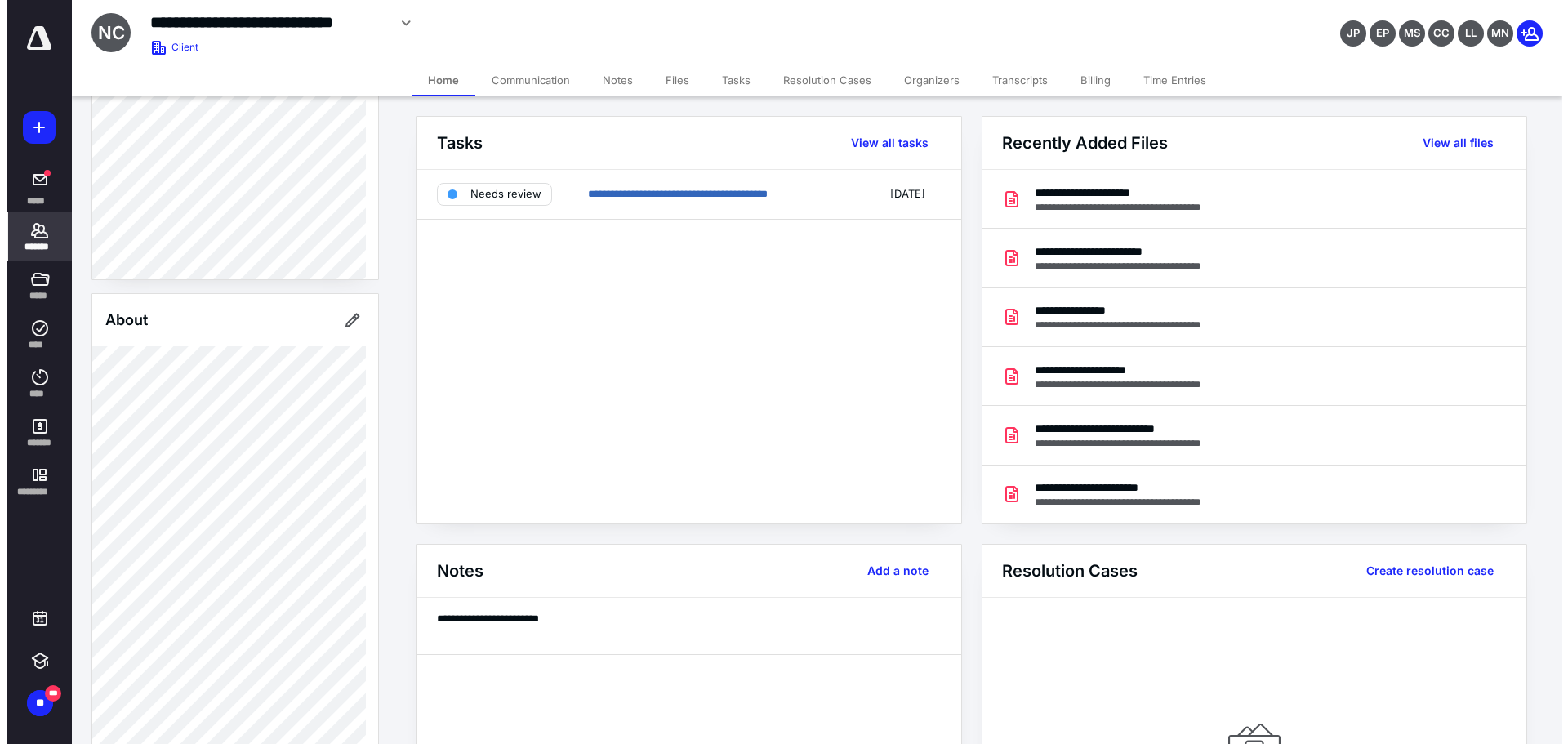 scroll, scrollTop: 327, scrollLeft: 0, axis: vertical 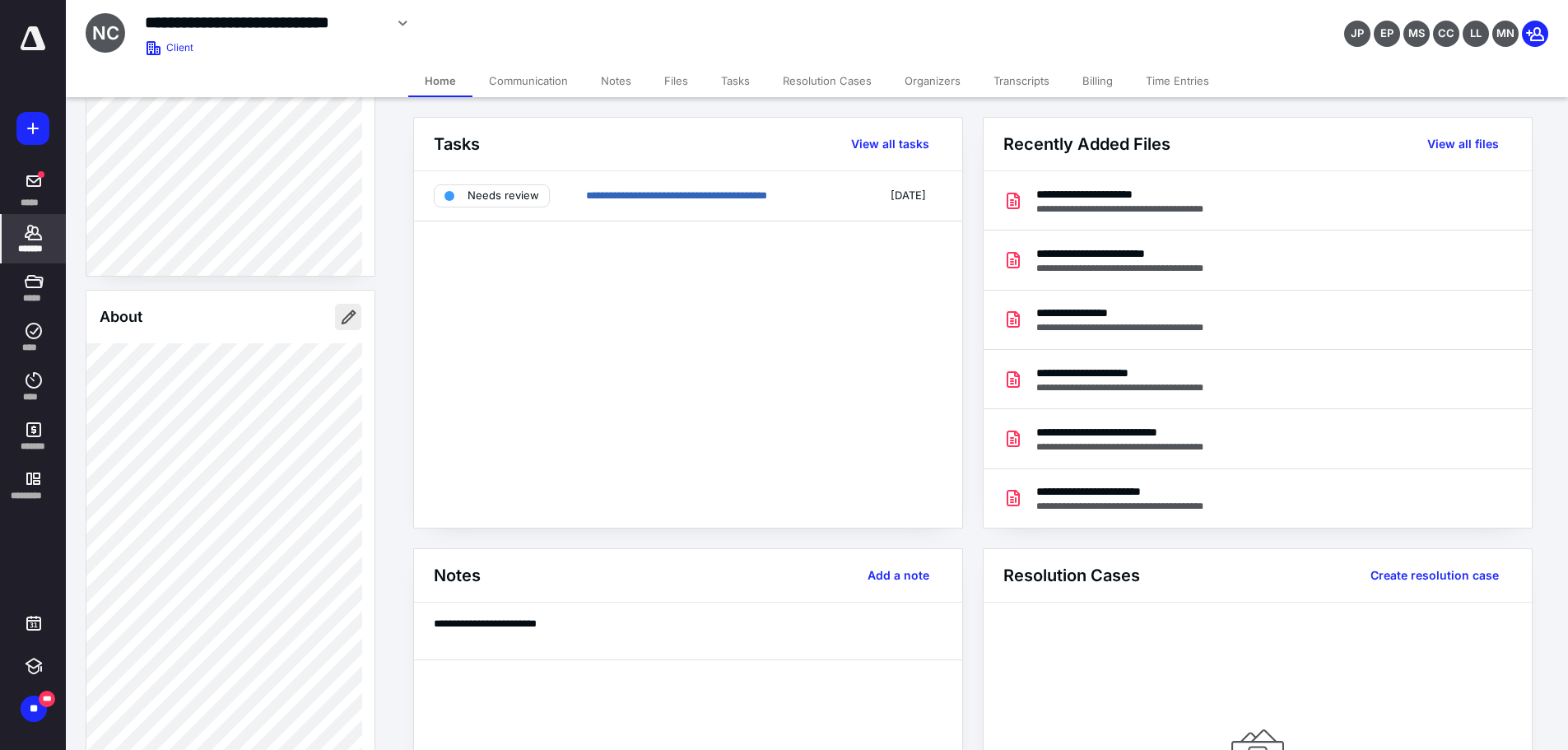 click at bounding box center (348, 317) 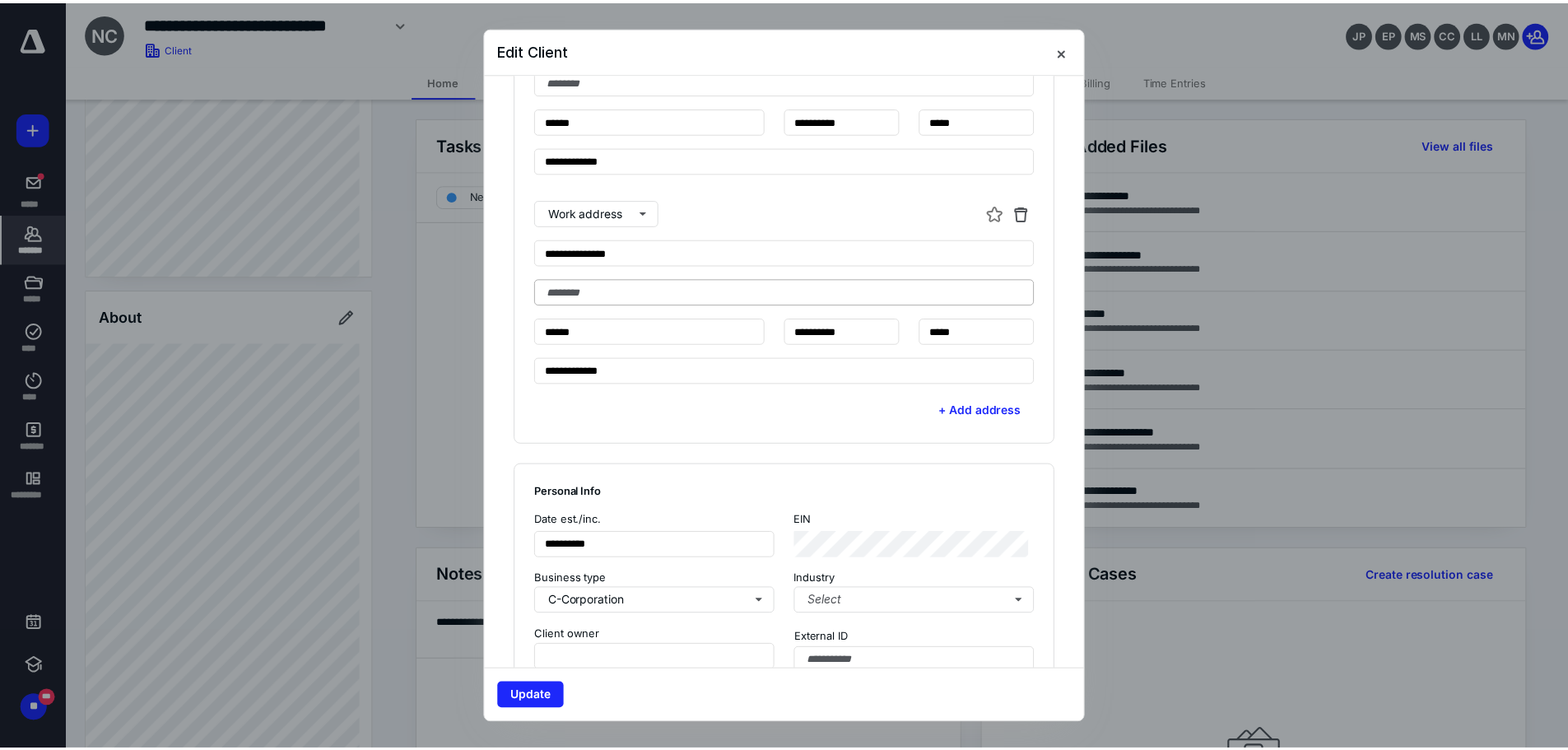 scroll, scrollTop: 1070, scrollLeft: 0, axis: vertical 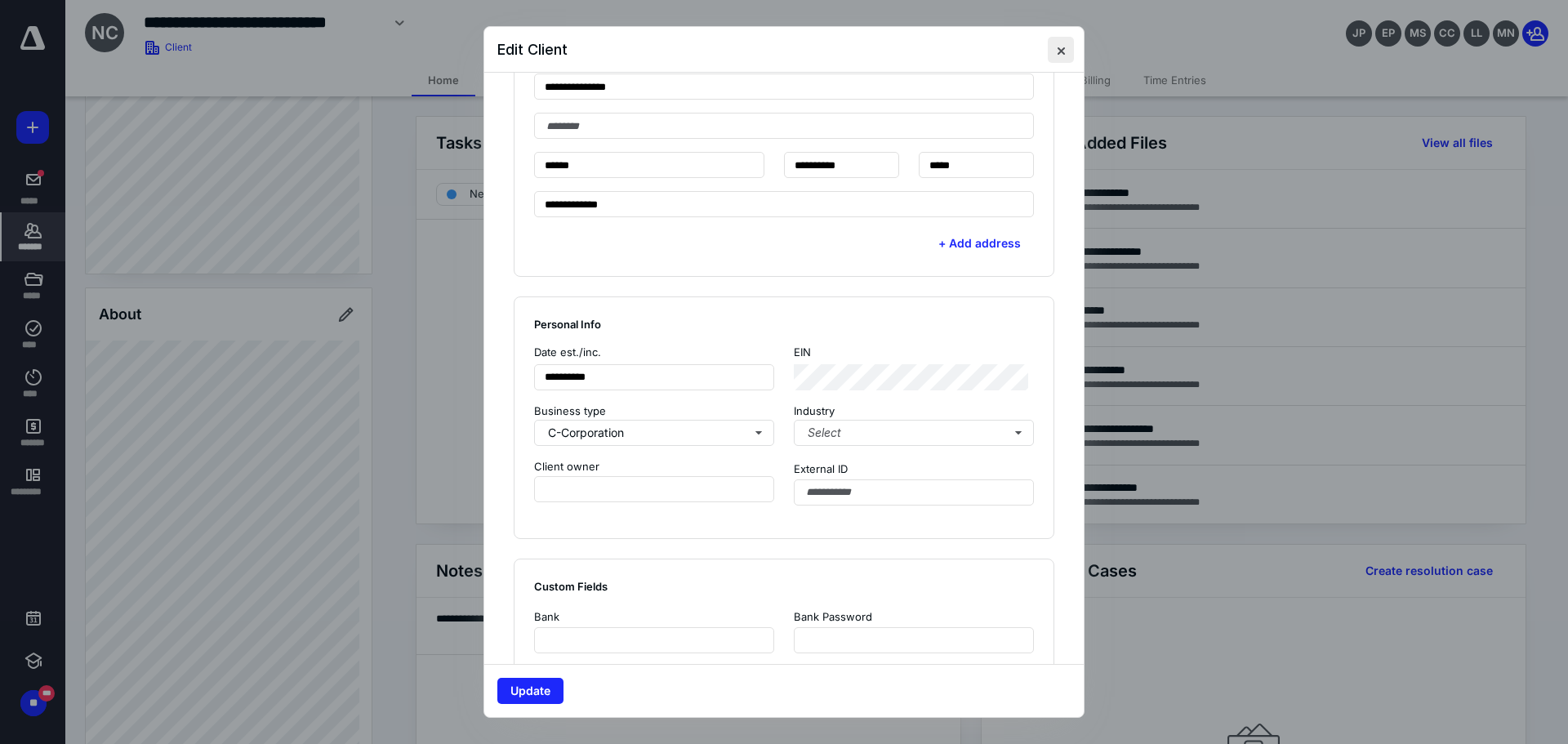 click at bounding box center (1061, 50) 